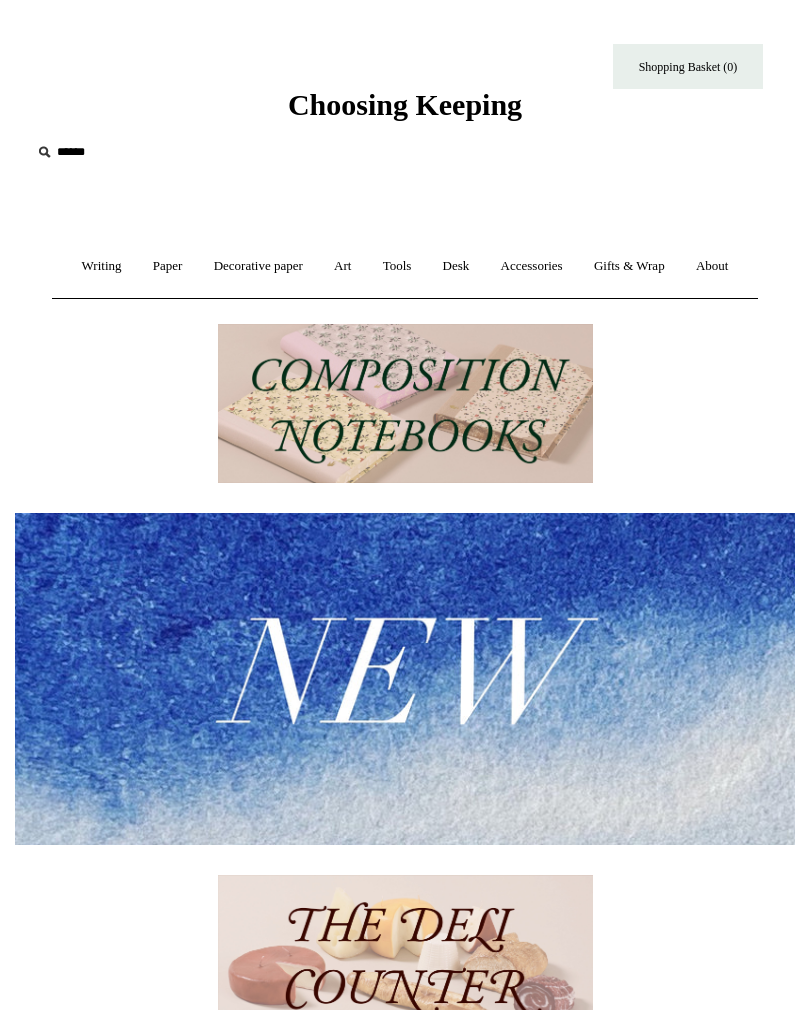 scroll, scrollTop: 0, scrollLeft: 0, axis: both 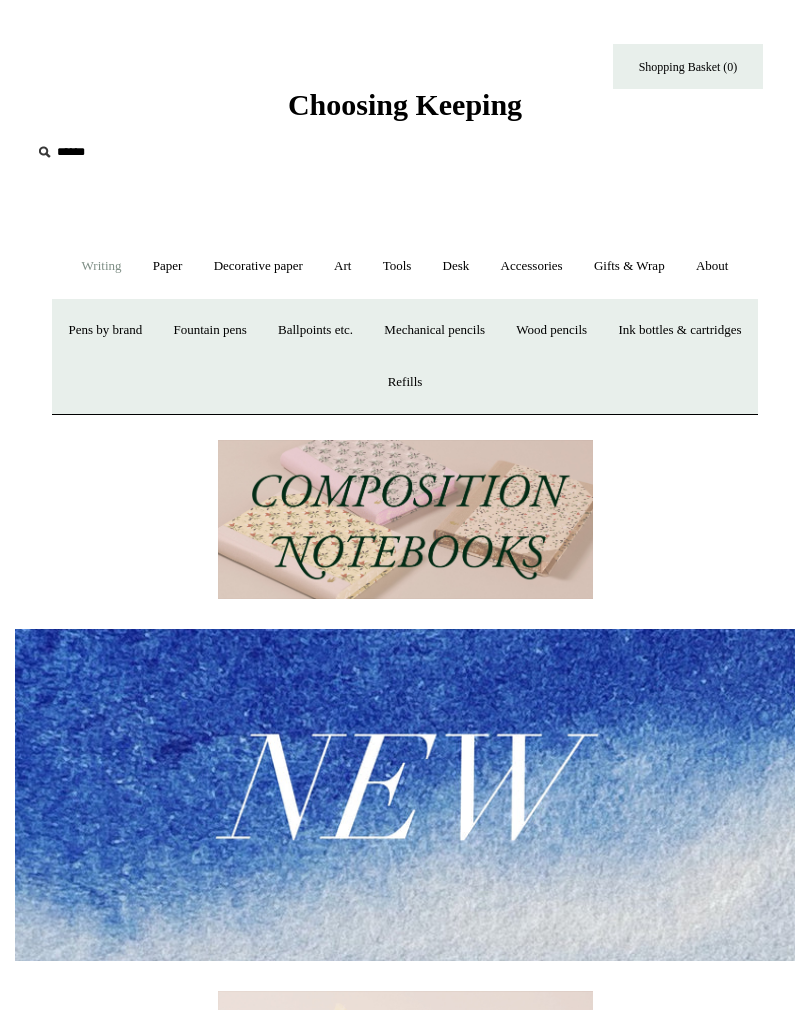click on "Pens by brand +" at bounding box center [106, 330] 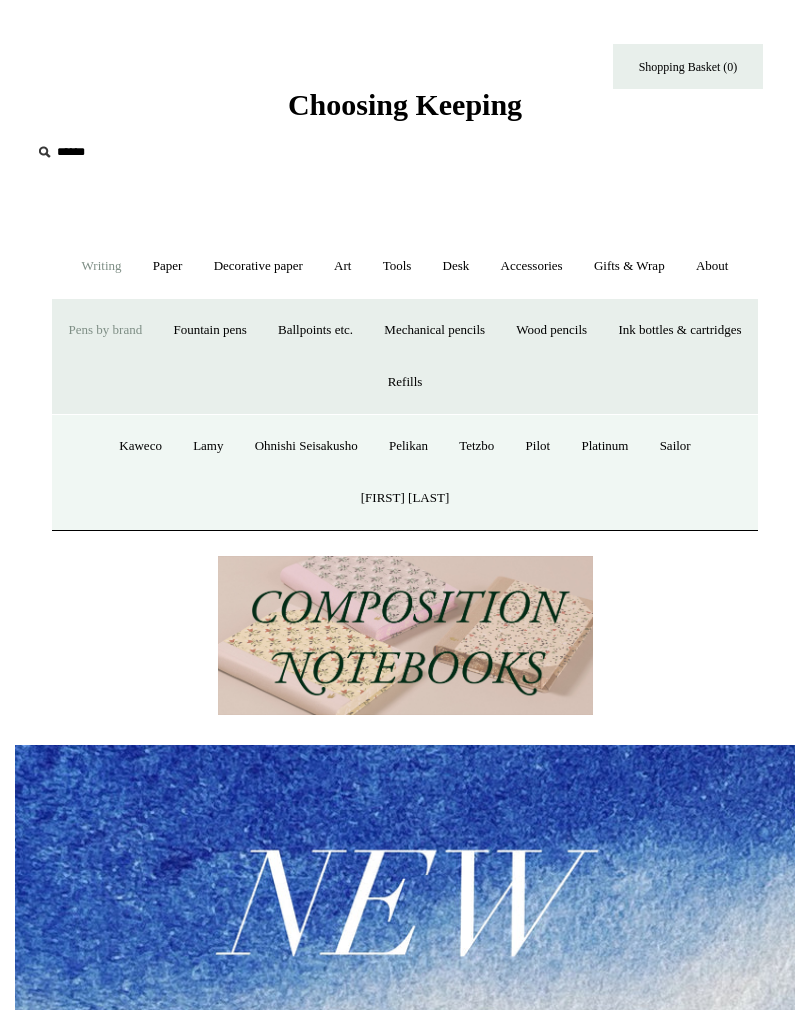click on "Fountain pens +" at bounding box center [209, 330] 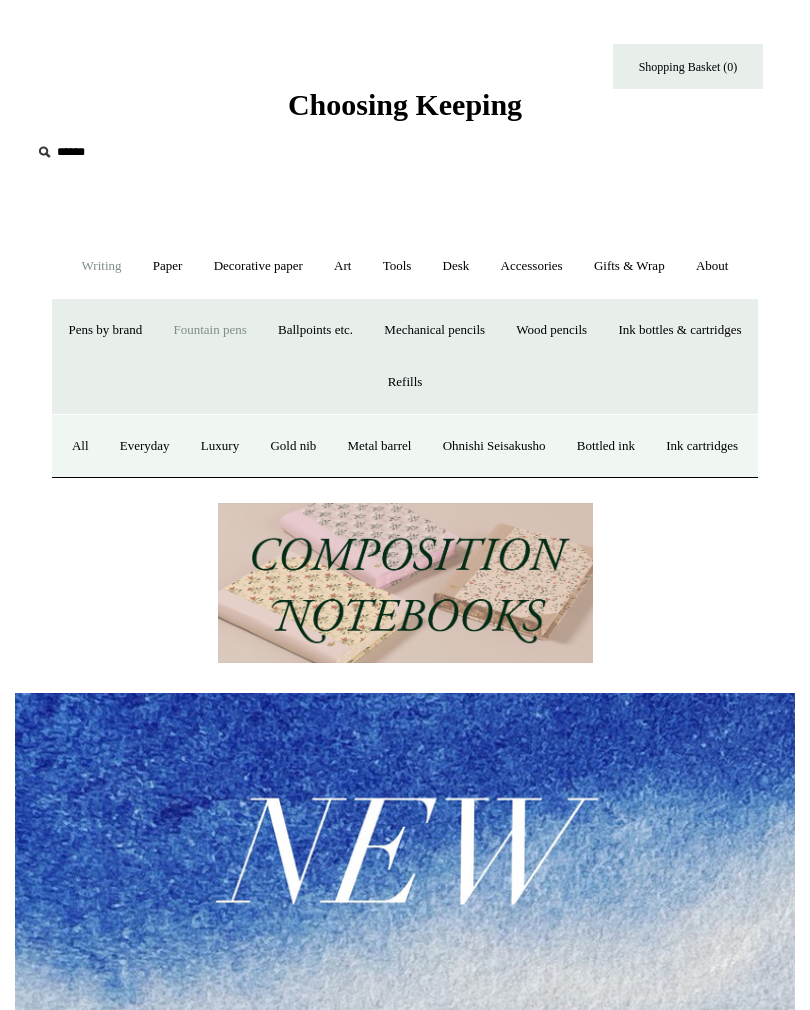 click on "Pens by brand +" at bounding box center [106, 330] 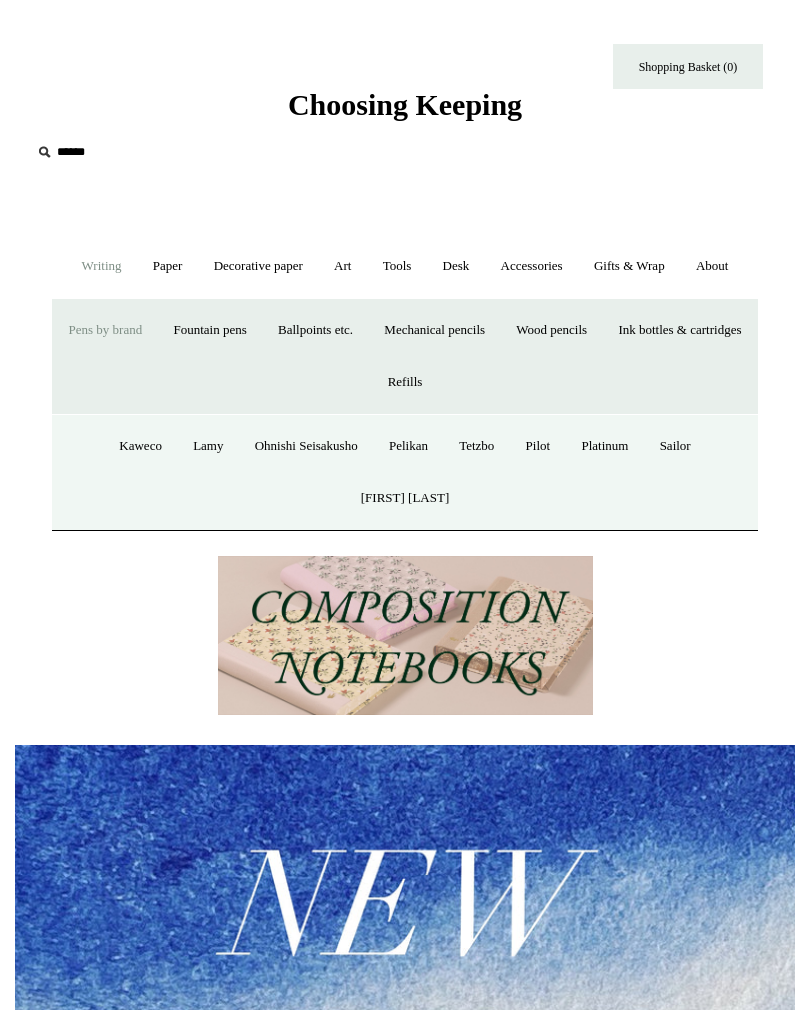 click on "Ballpoints etc. +" at bounding box center [315, 330] 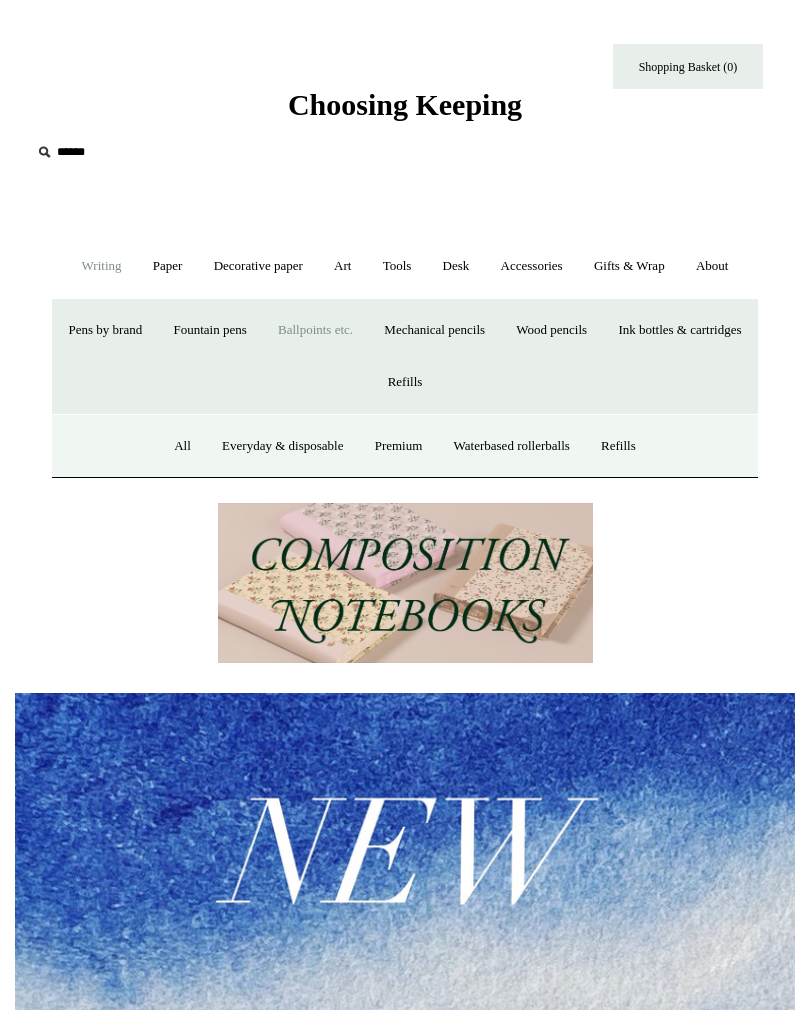 click on "Mechanical pencils +" at bounding box center [434, 330] 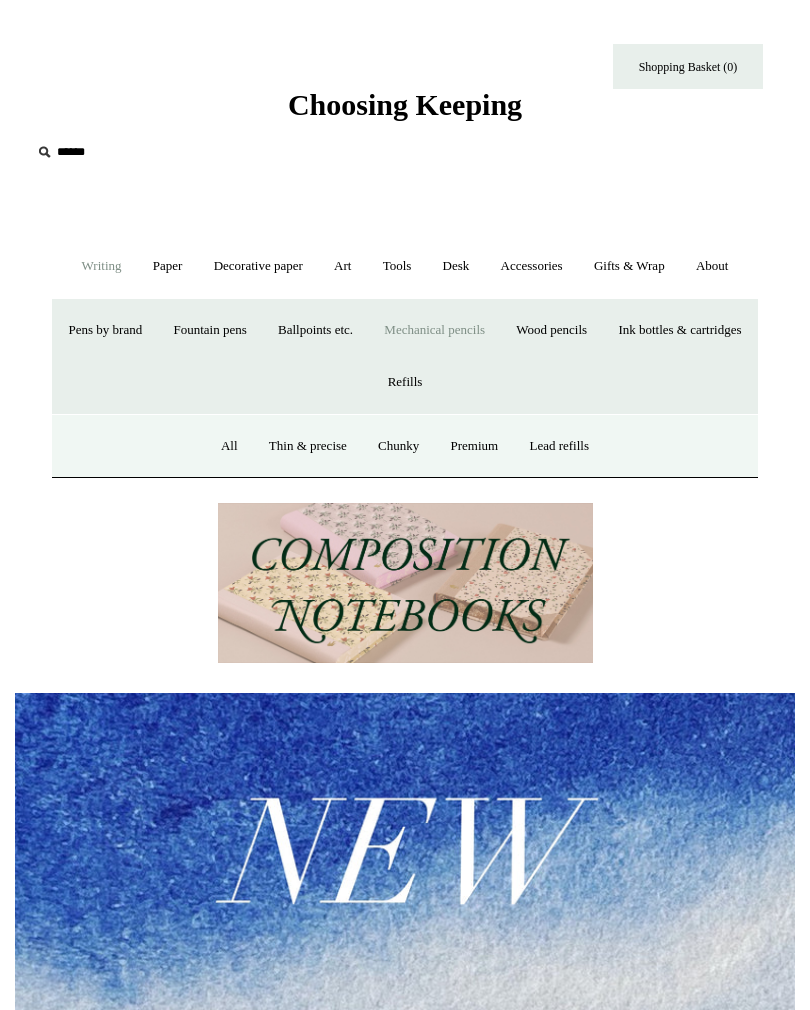 click on "Ballpoints etc. +" at bounding box center (315, 330) 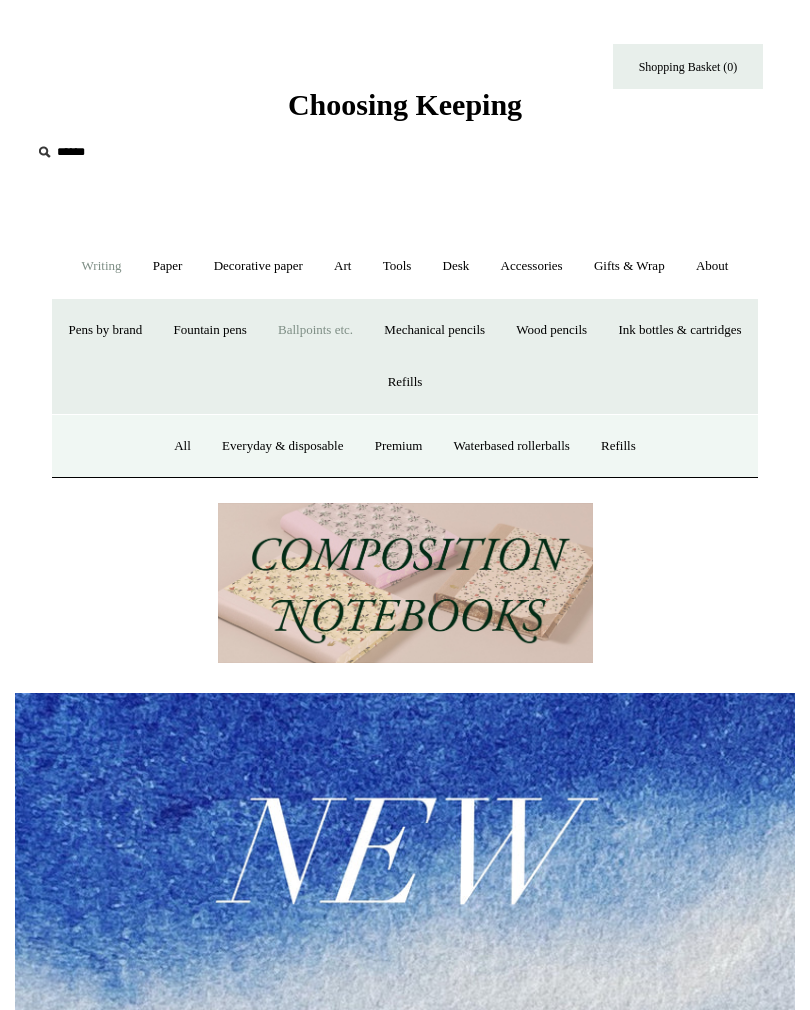 click on "All" at bounding box center [182, 446] 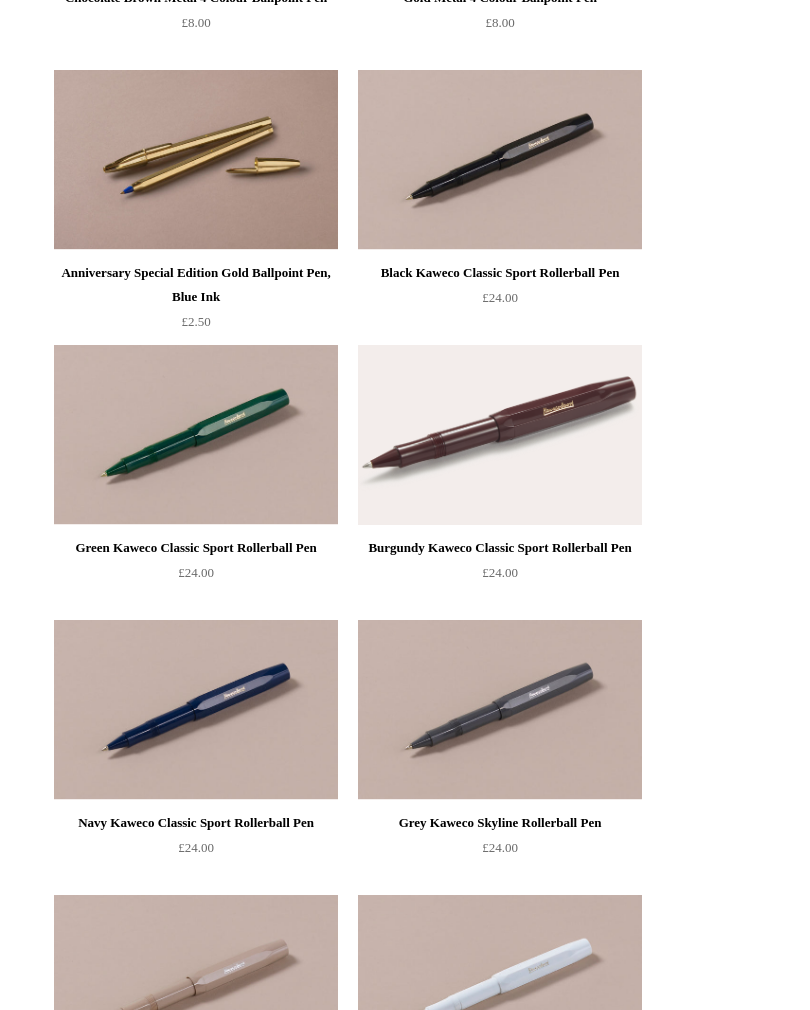 scroll, scrollTop: 914, scrollLeft: 0, axis: vertical 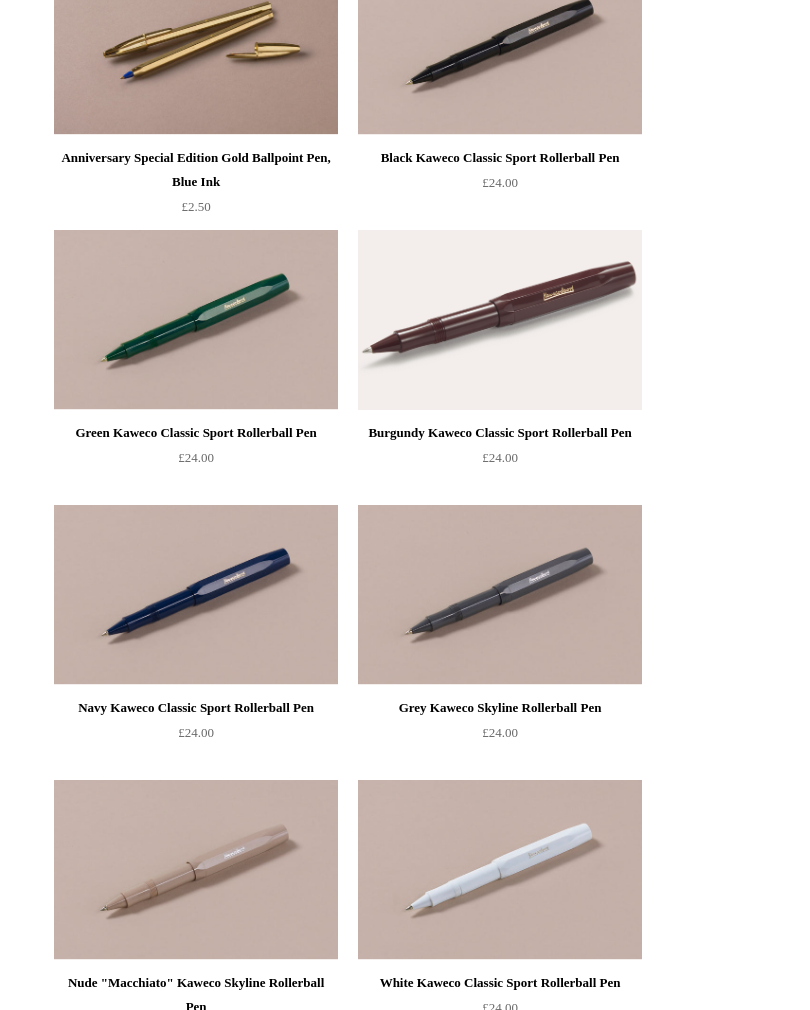 click at bounding box center (500, 320) 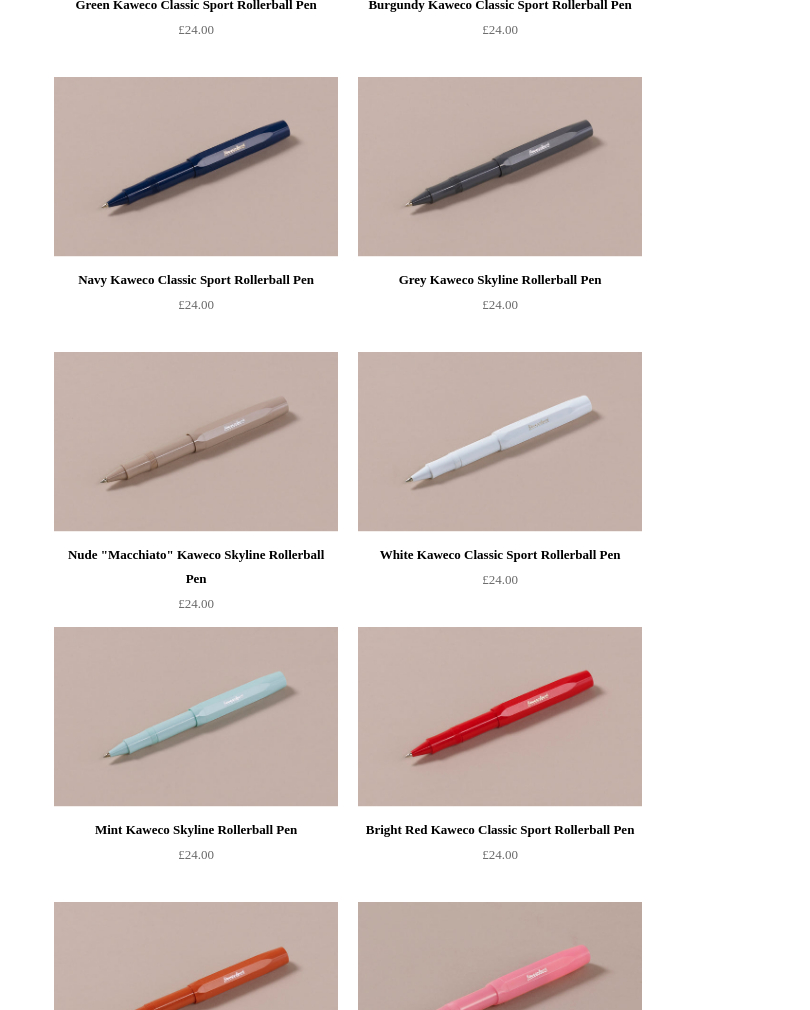 scroll, scrollTop: 1340, scrollLeft: 0, axis: vertical 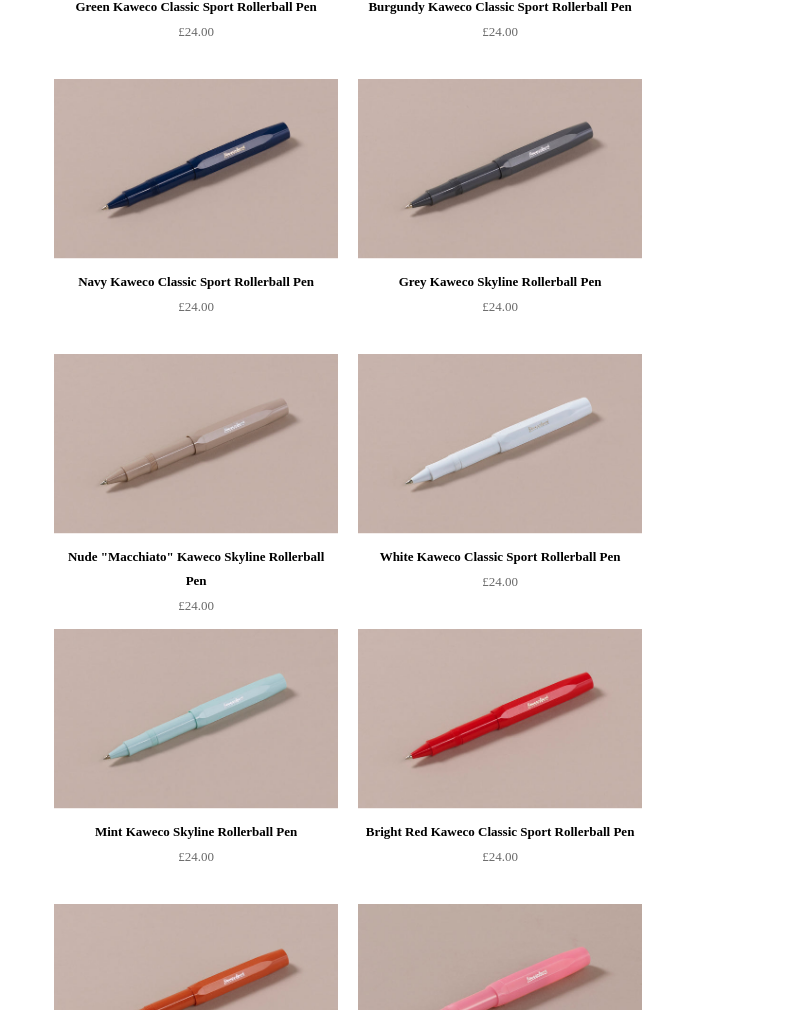 click at bounding box center (196, 444) 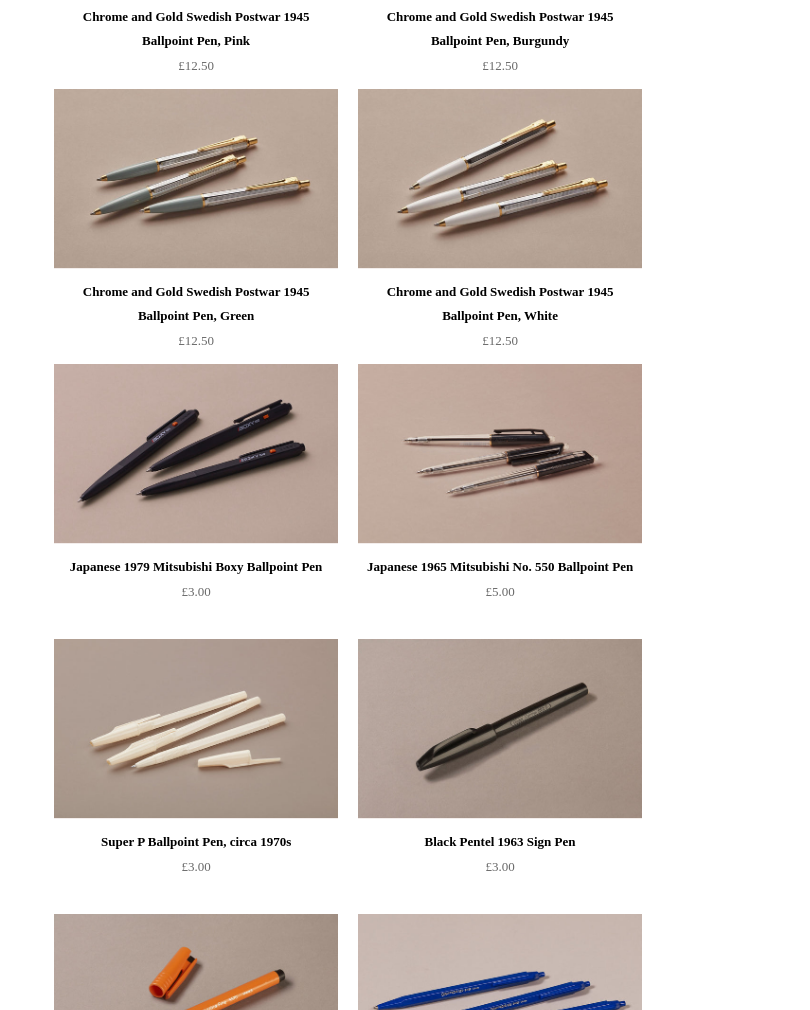 scroll, scrollTop: 4359, scrollLeft: 0, axis: vertical 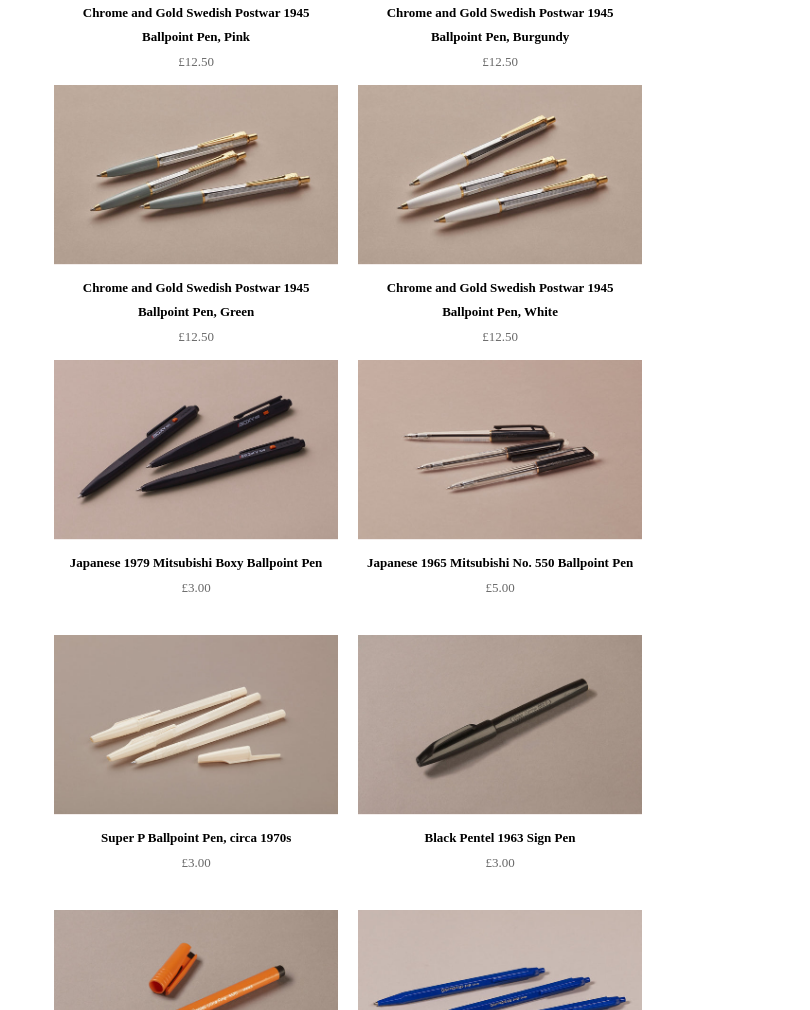 click at bounding box center (196, 450) 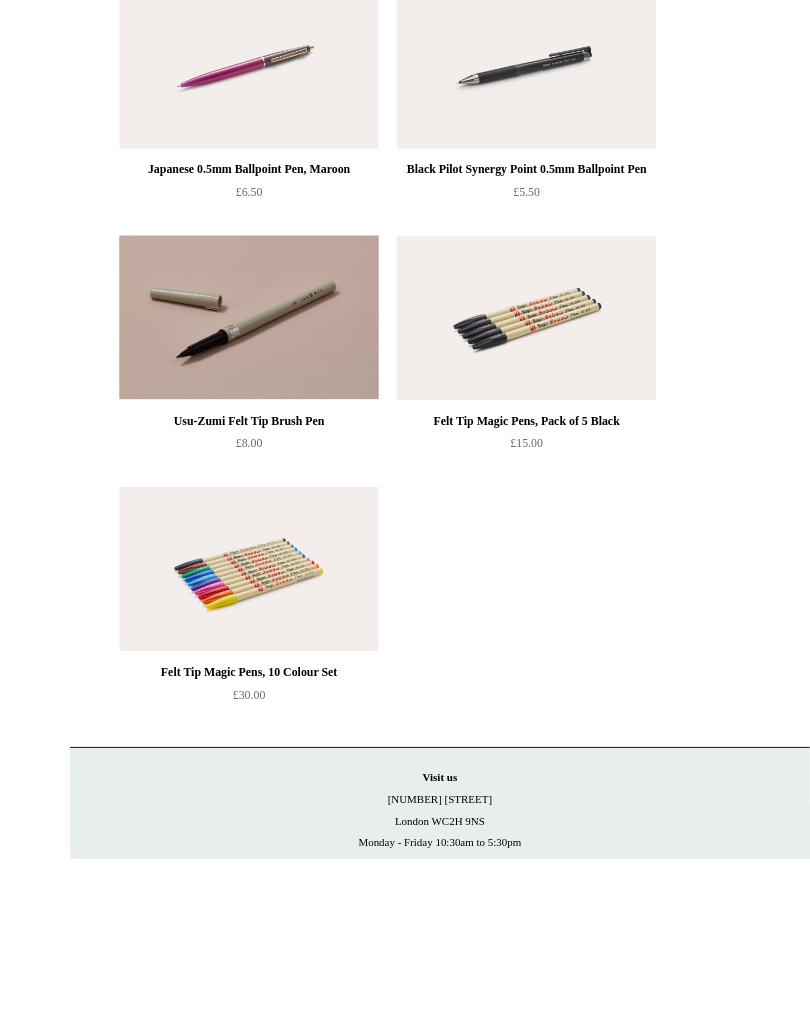 scroll, scrollTop: 9257, scrollLeft: 0, axis: vertical 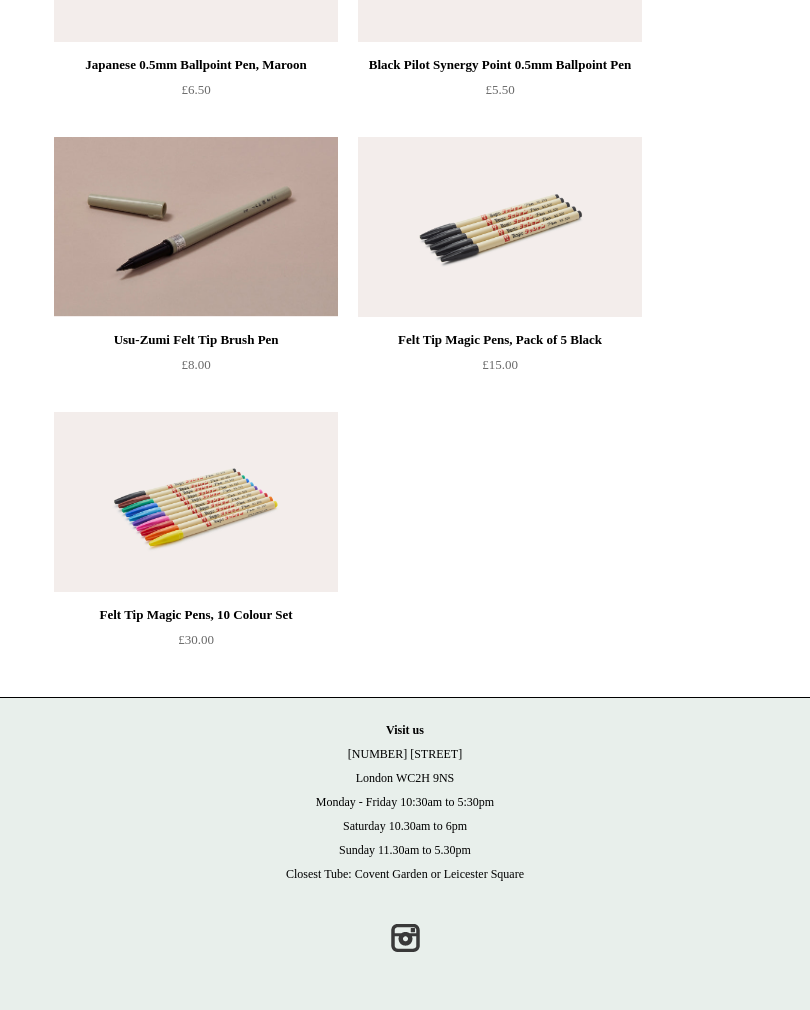 click at bounding box center (500, 227) 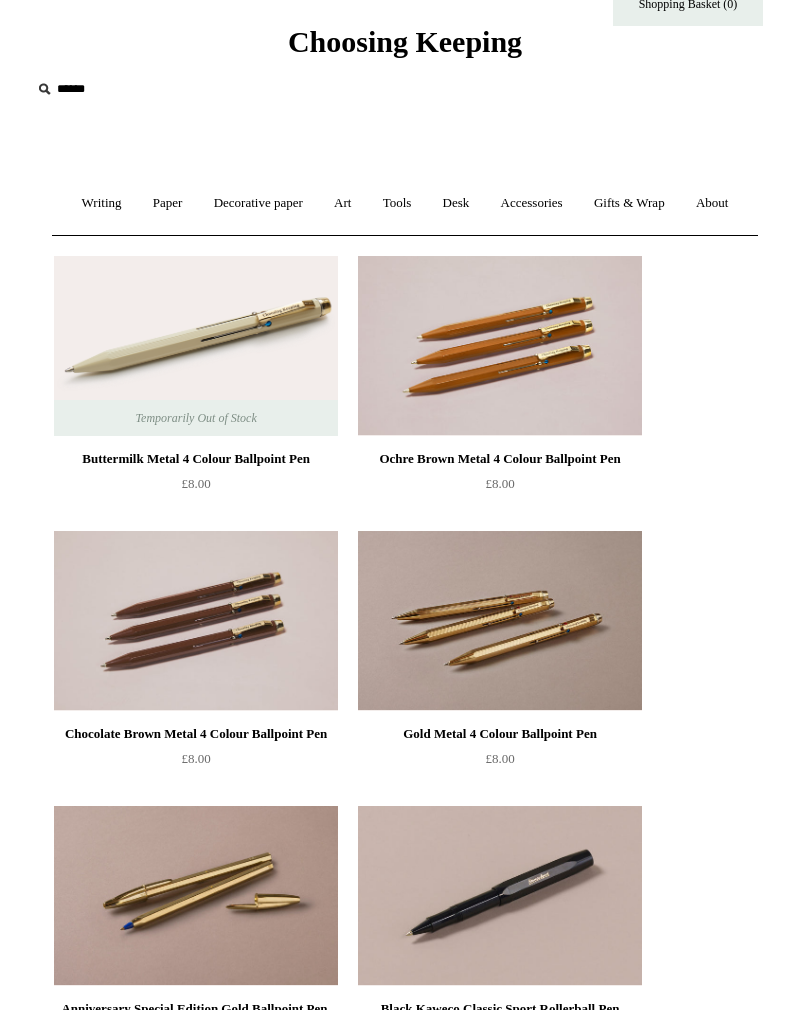 scroll, scrollTop: 0, scrollLeft: 0, axis: both 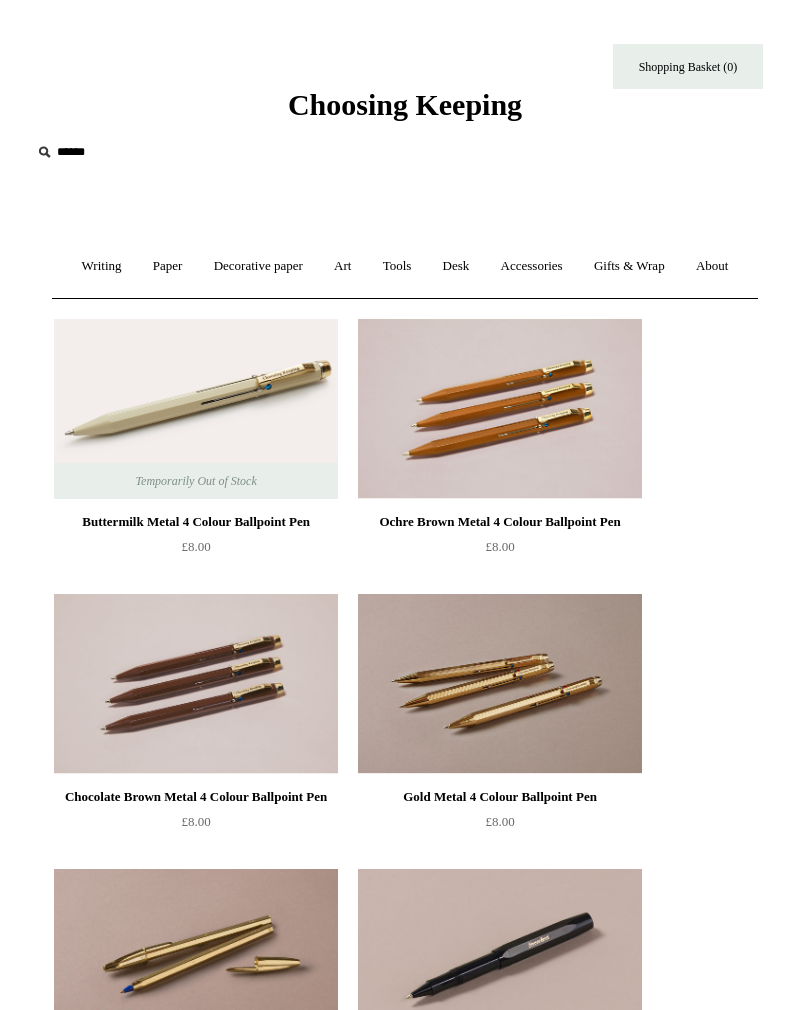 click on "Art +" at bounding box center [342, 266] 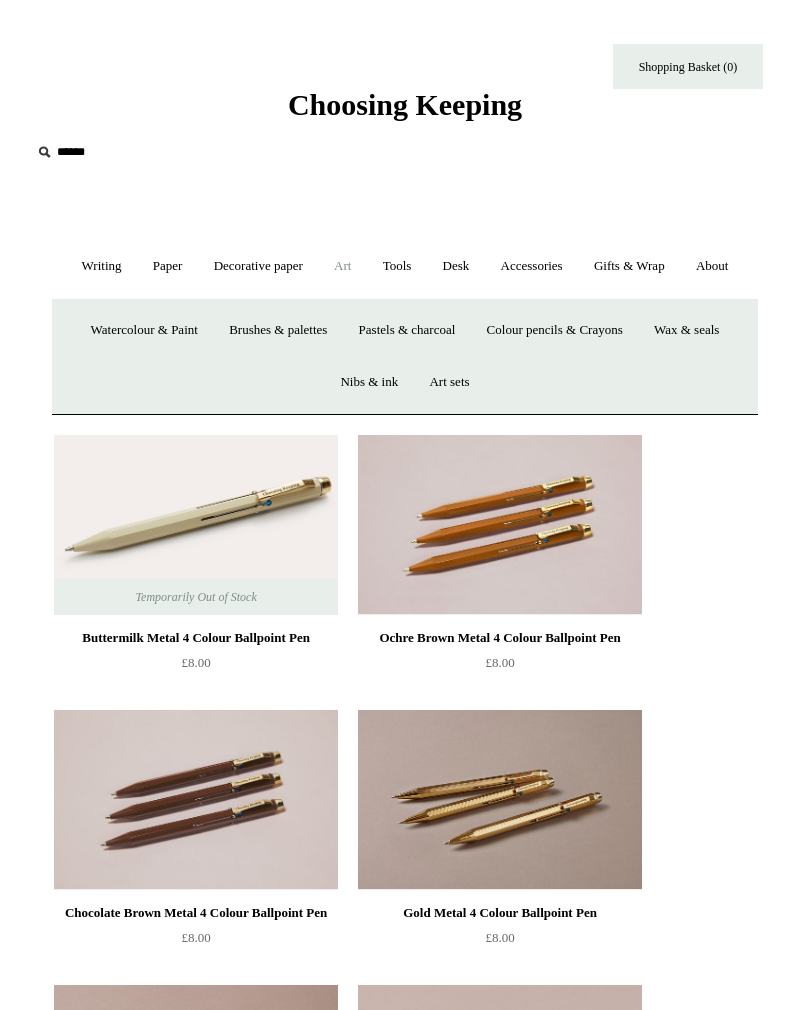 click on "Tools +" at bounding box center (397, 266) 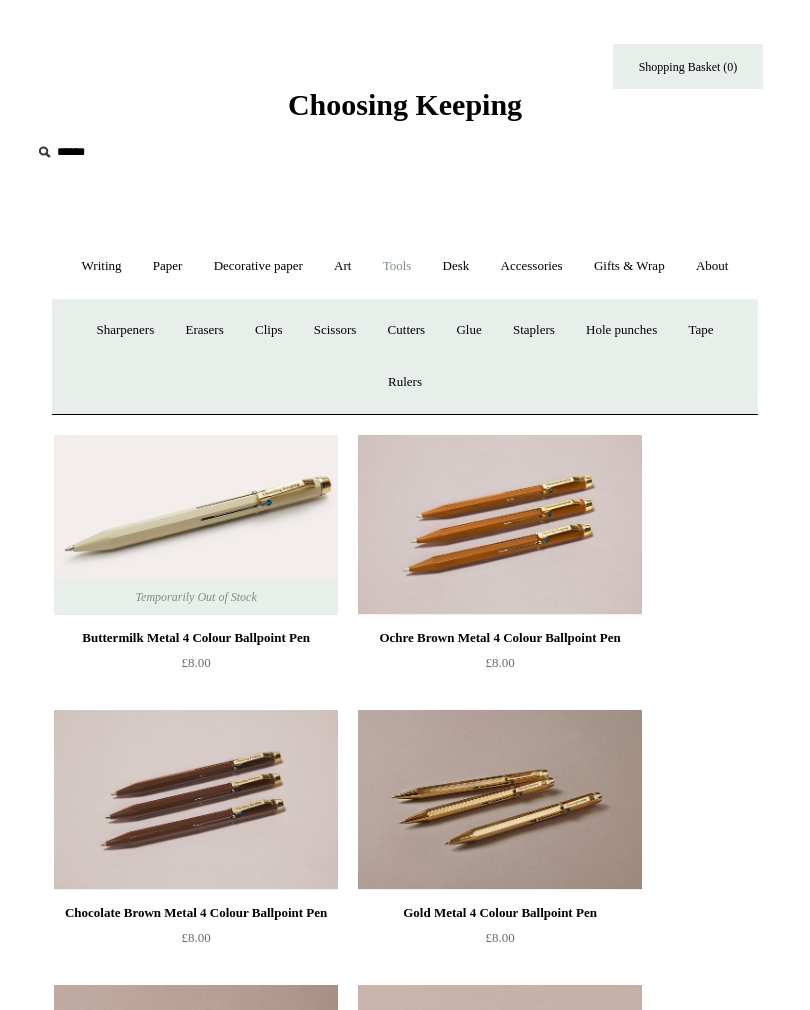 click on "Tools -" at bounding box center [397, 266] 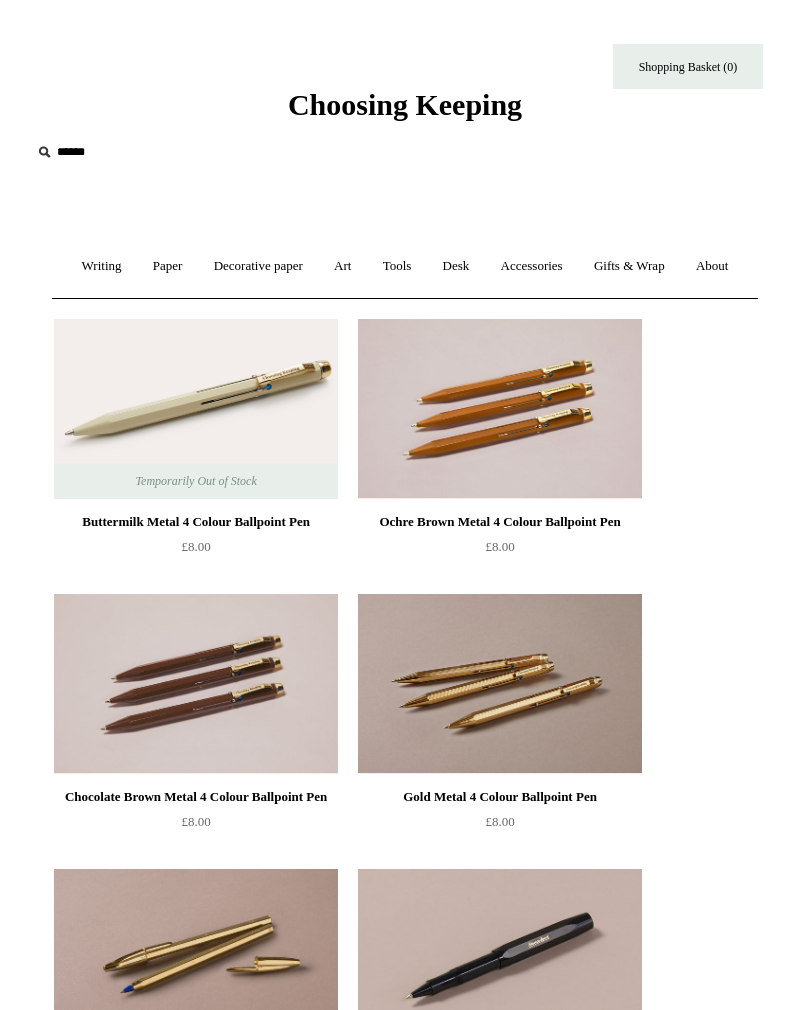 click on "Tools +" at bounding box center [397, 266] 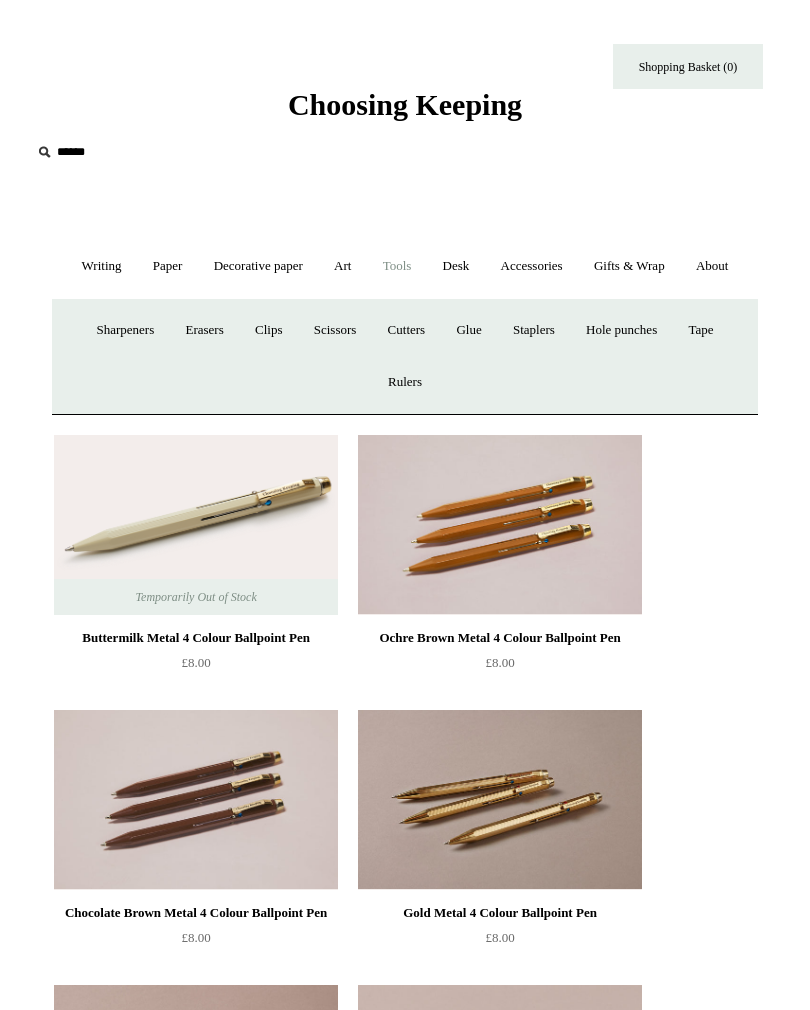 click on "About +" at bounding box center [712, 266] 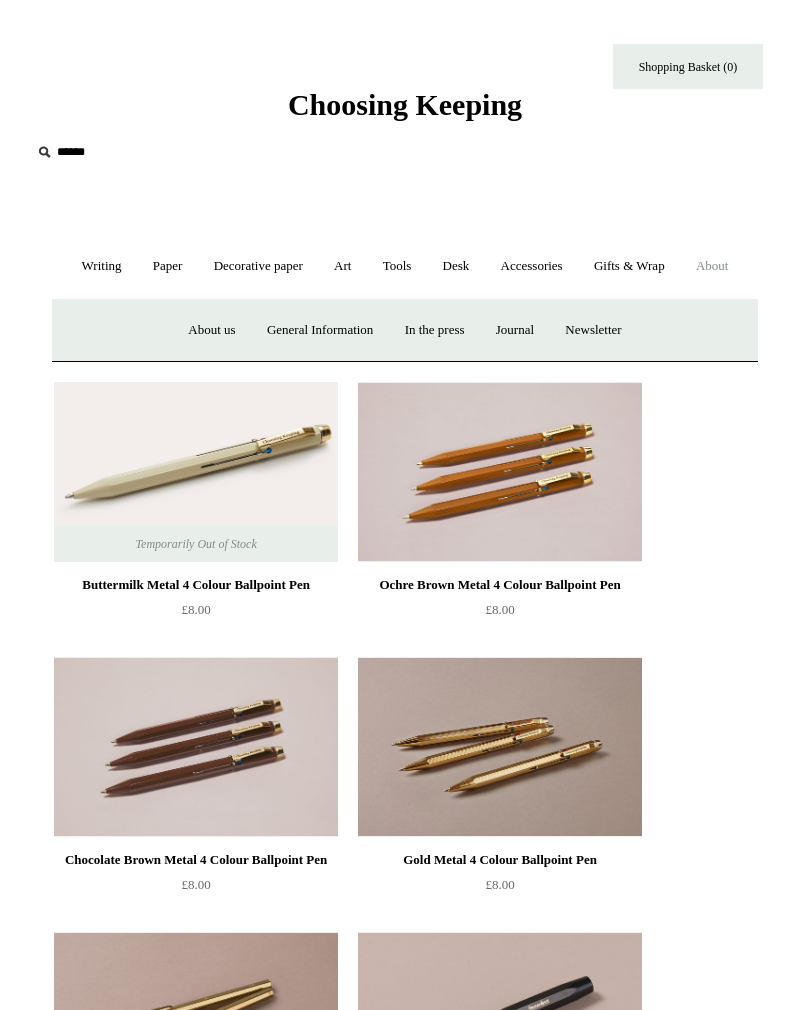 click on "Tools +" at bounding box center (397, 266) 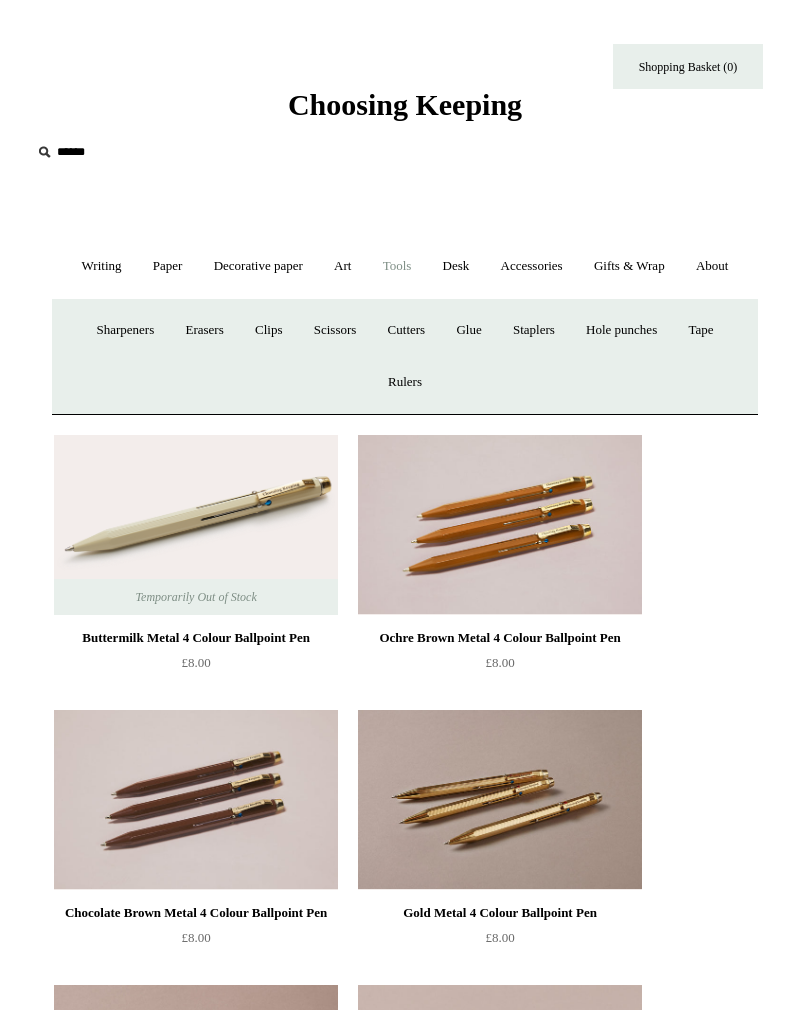 click on "Tools -" at bounding box center (397, 266) 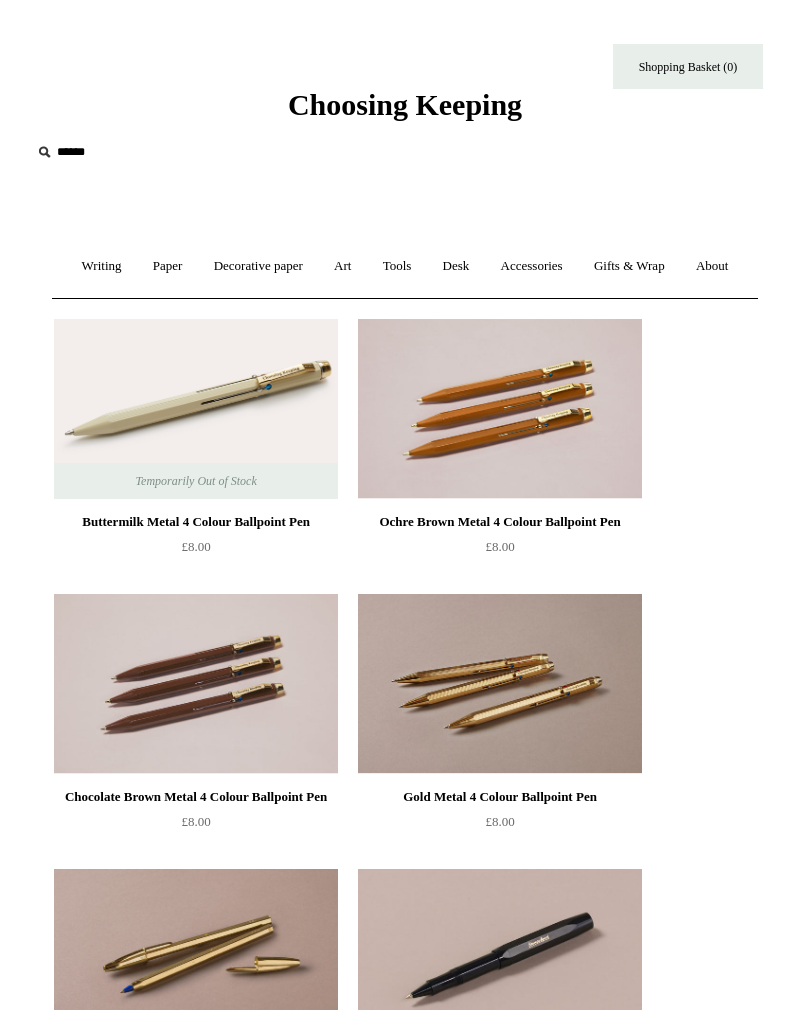 click on "Tools +" at bounding box center [397, 266] 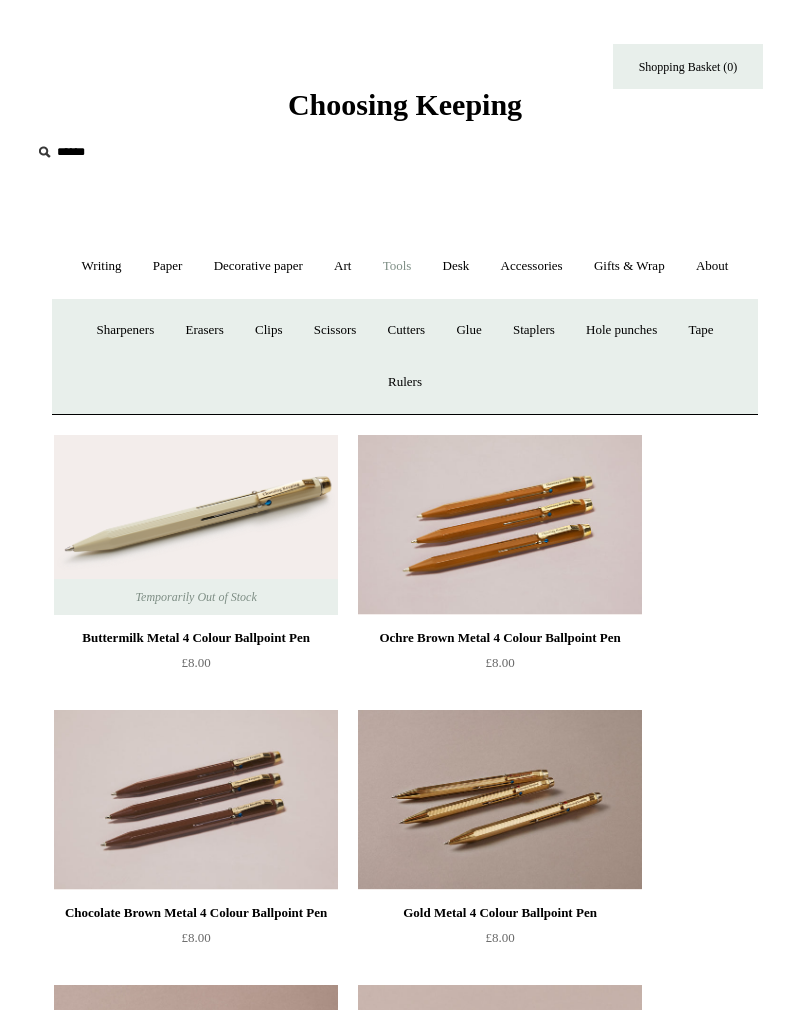 click on "Desk +" at bounding box center [456, 266] 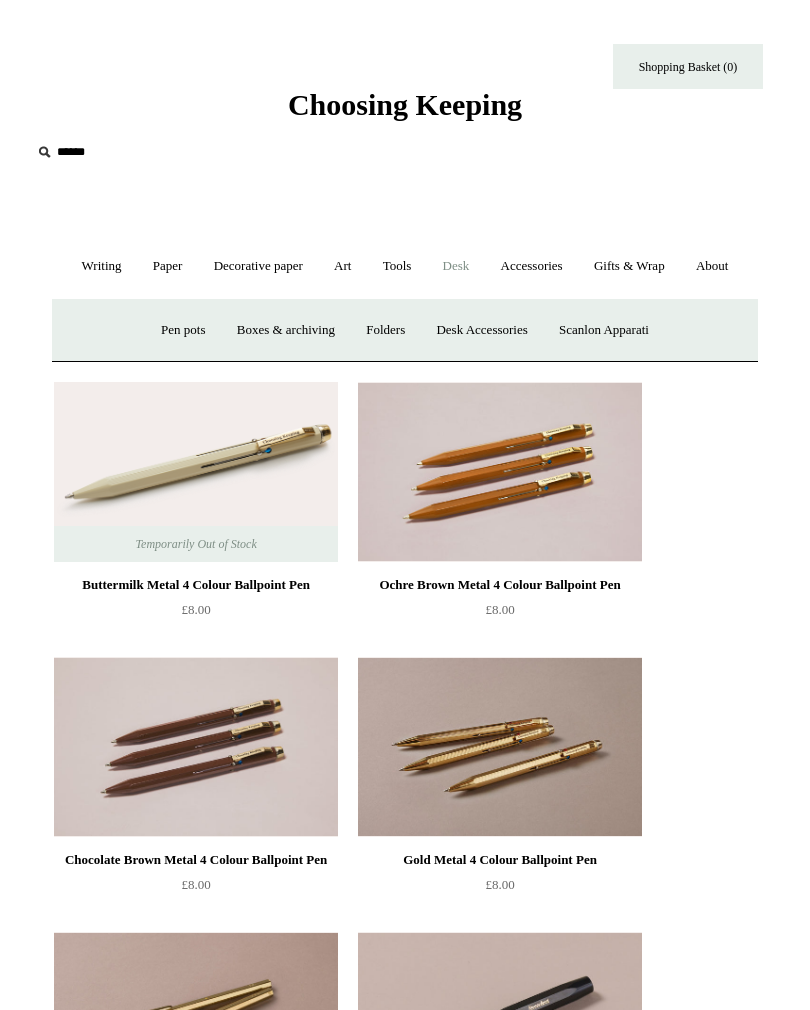 click on "Accessories +" at bounding box center (532, 266) 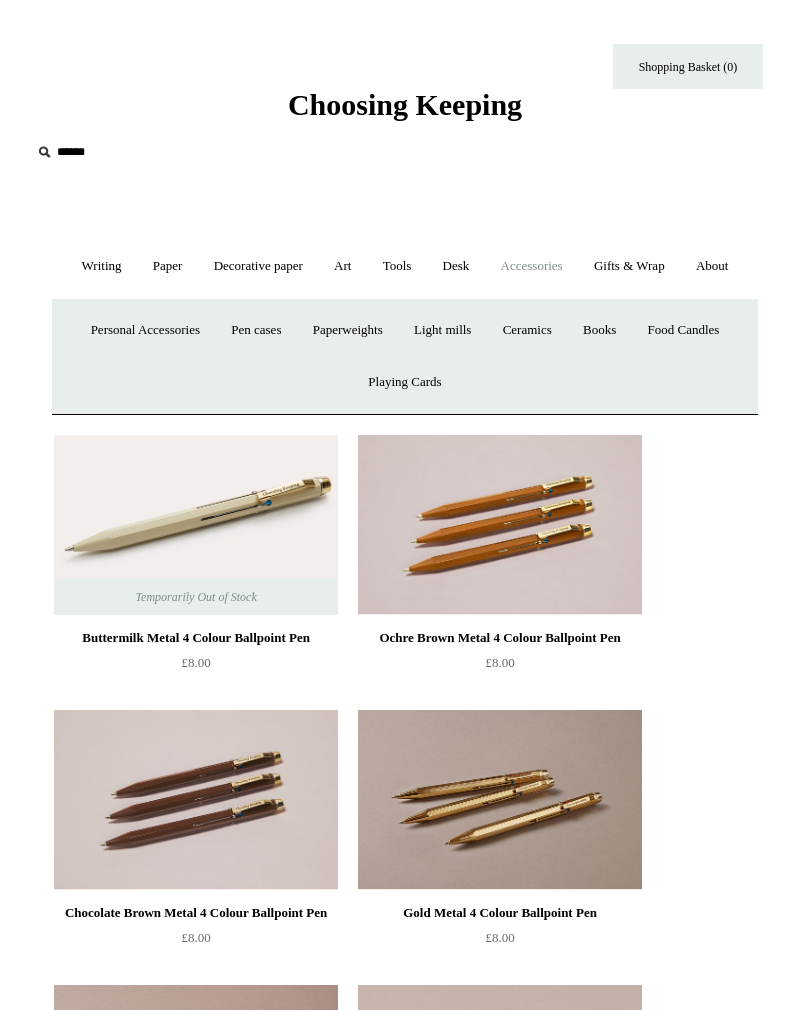 click on "Pen cases" at bounding box center [256, 330] 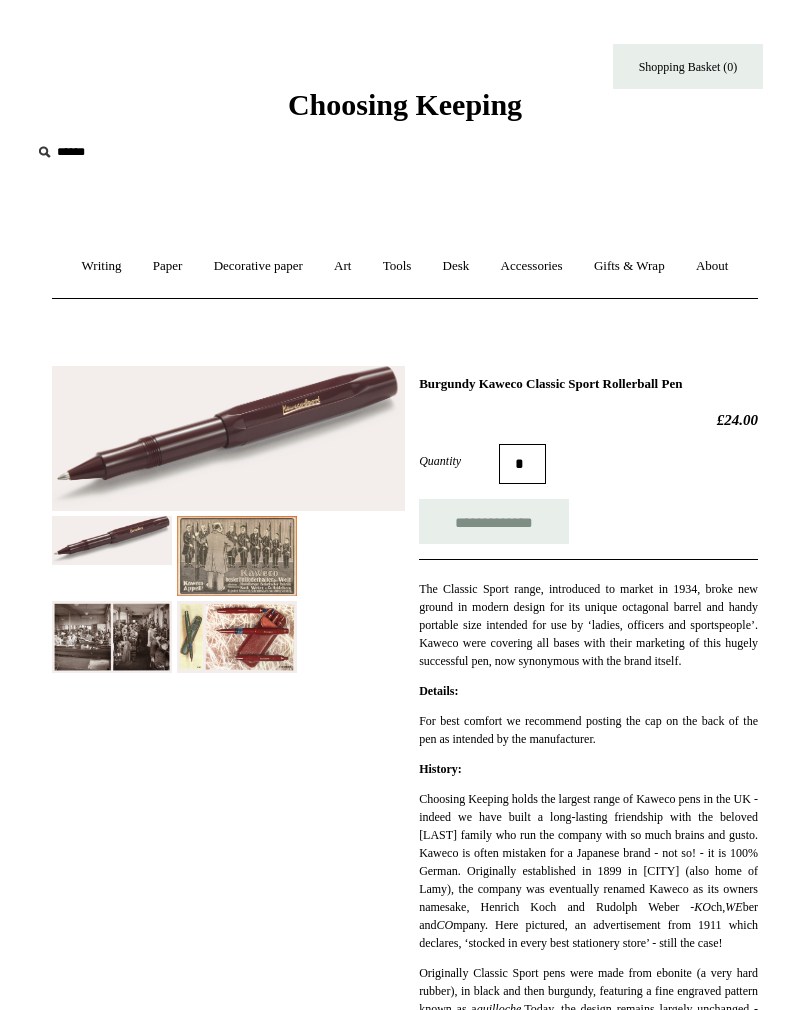 scroll, scrollTop: 0, scrollLeft: 0, axis: both 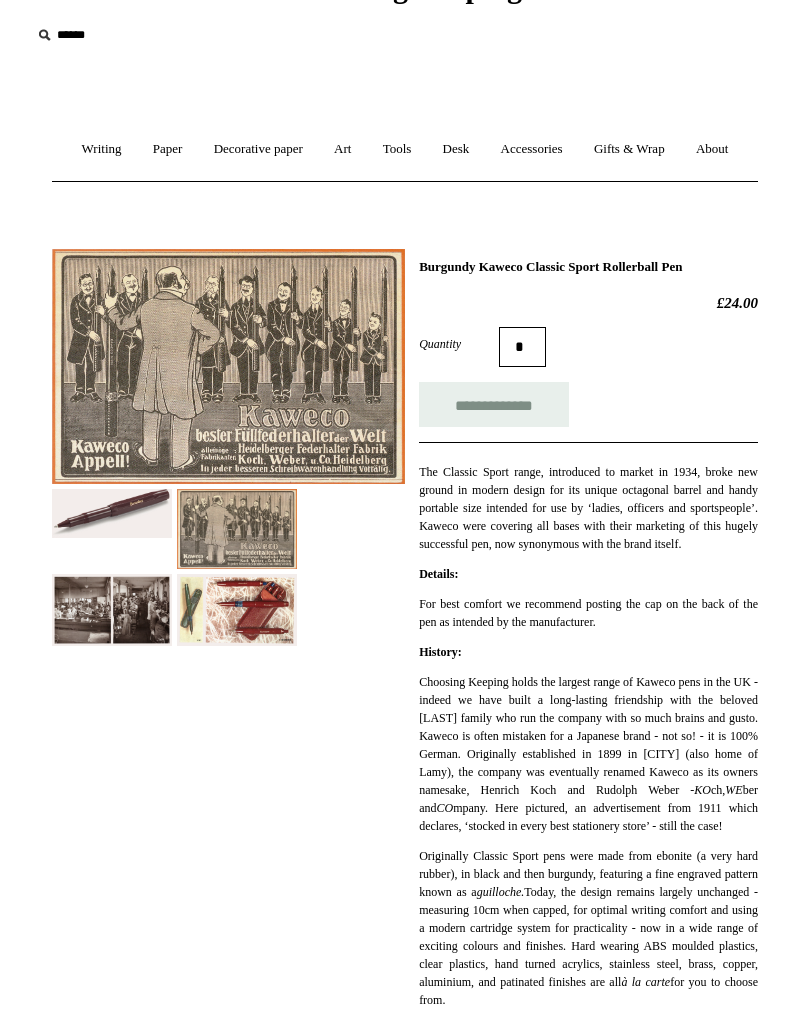 click at bounding box center [112, 610] 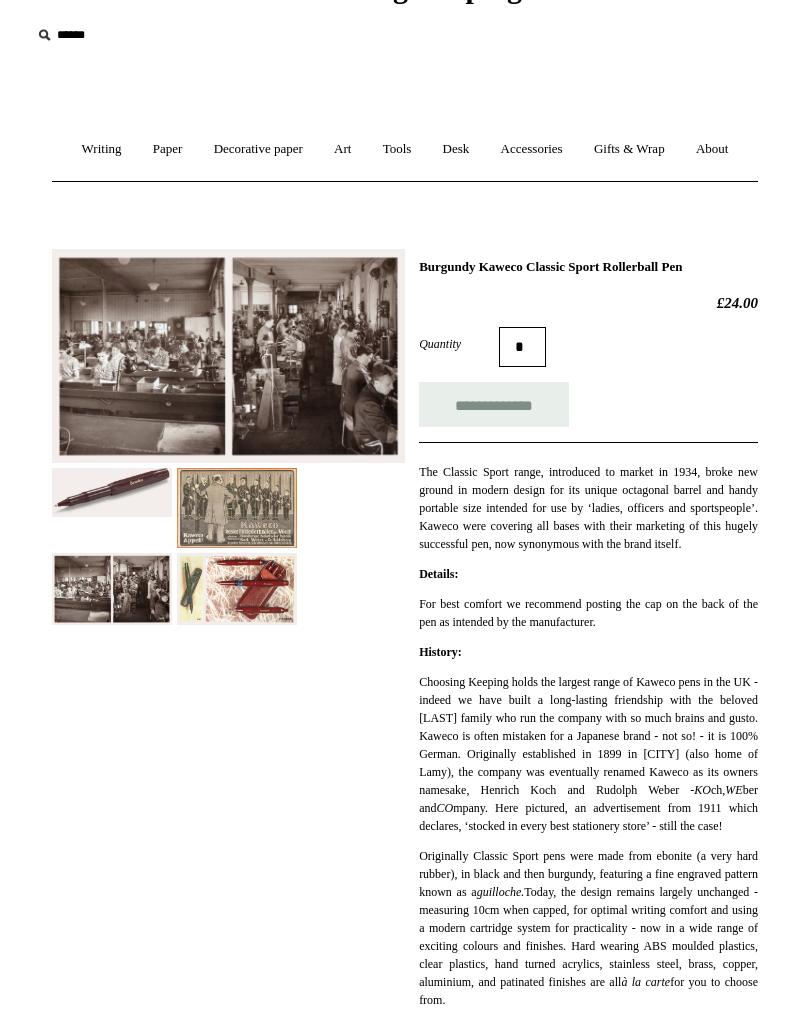 click at bounding box center (237, 589) 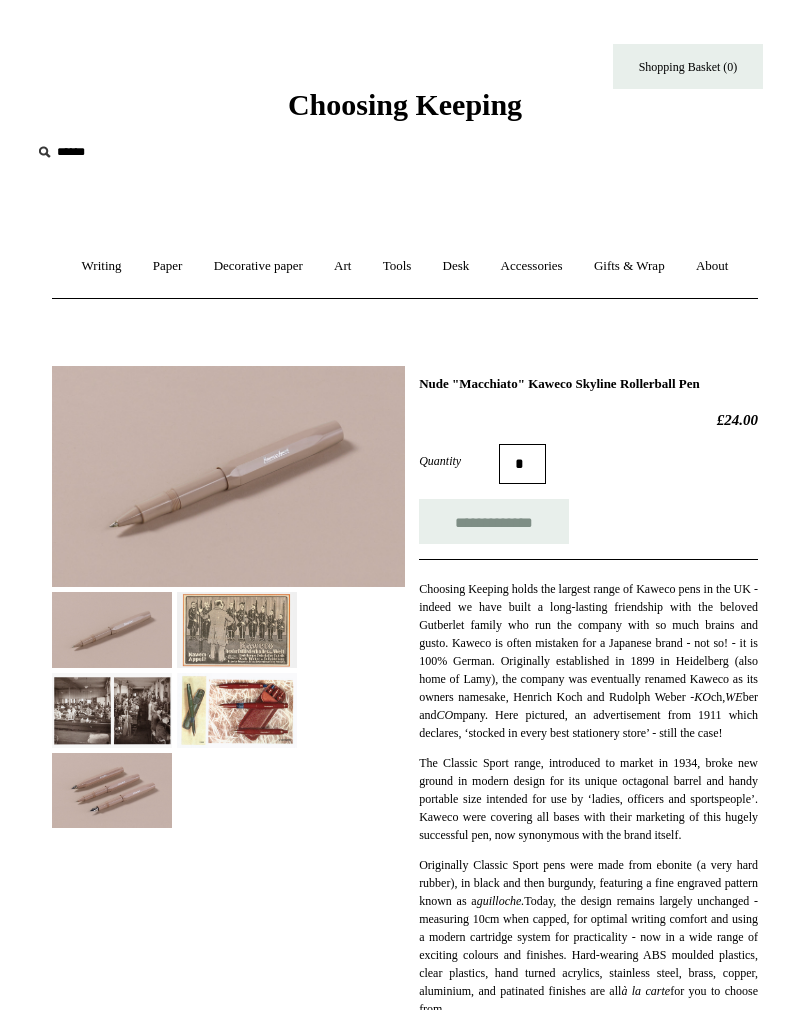 scroll, scrollTop: 0, scrollLeft: 0, axis: both 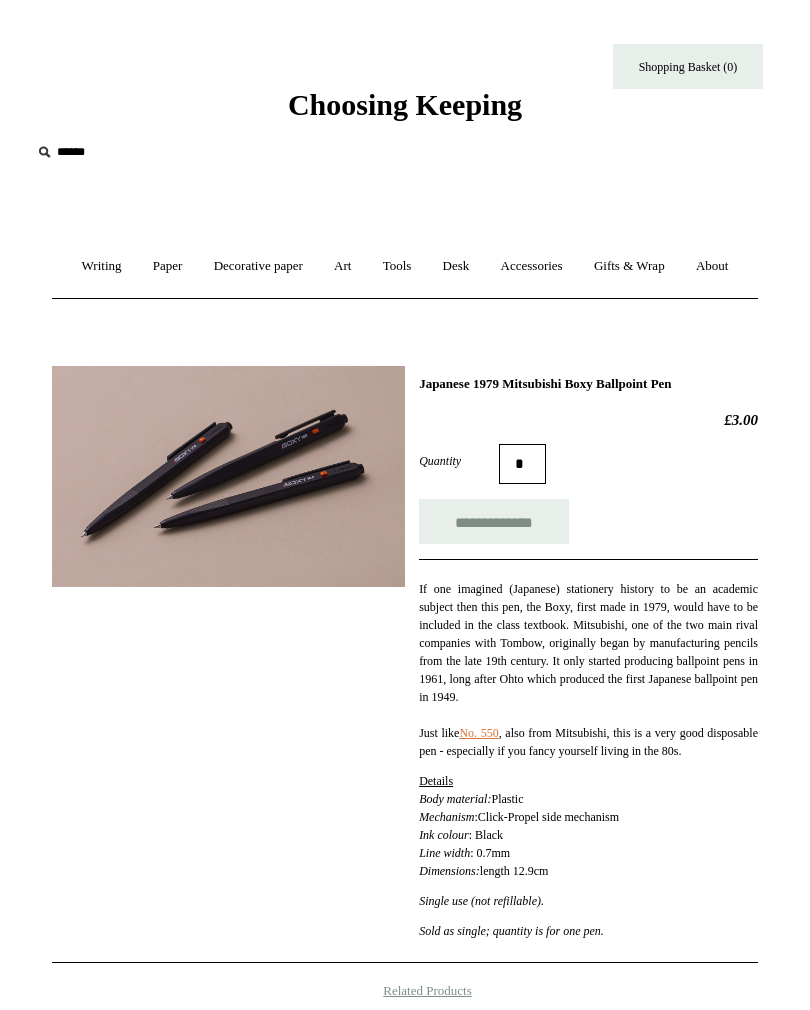 click at bounding box center (228, 477) 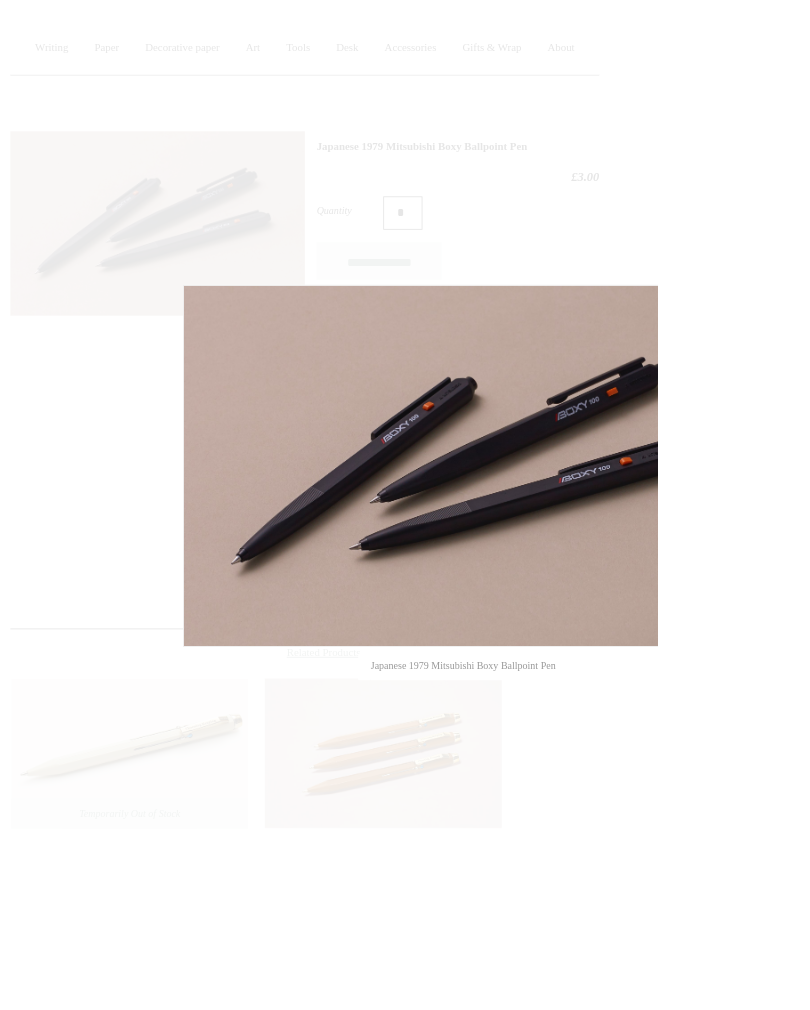 scroll, scrollTop: 285, scrollLeft: 138, axis: both 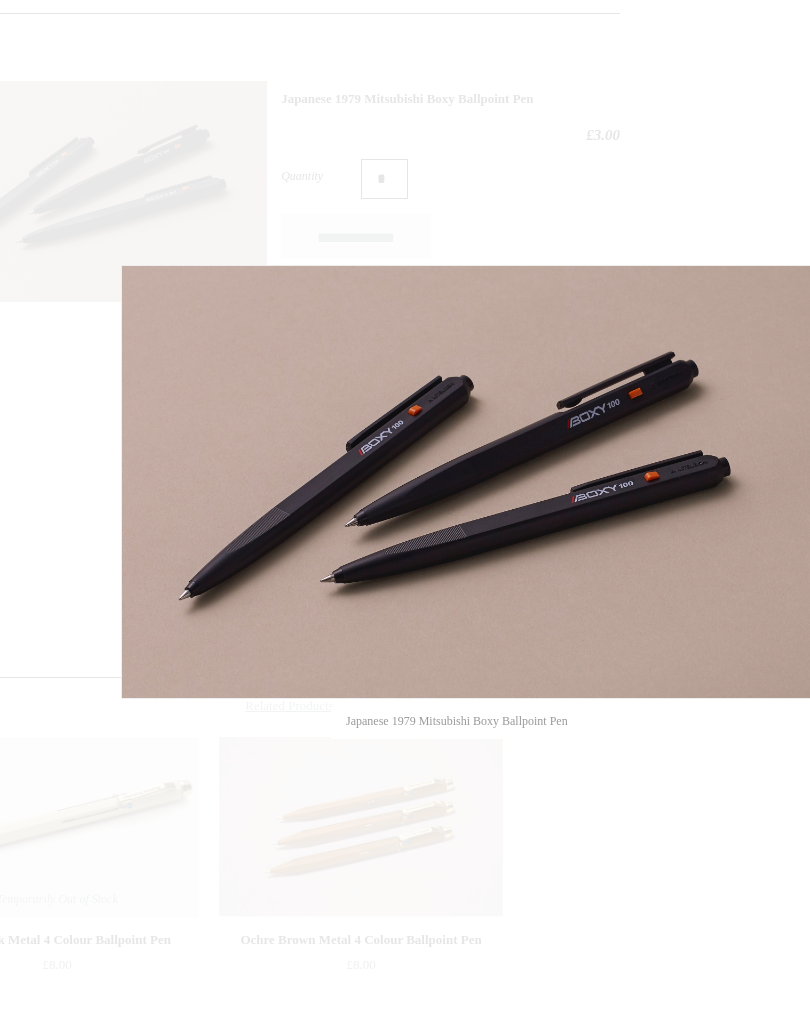 click at bounding box center [267, 687] 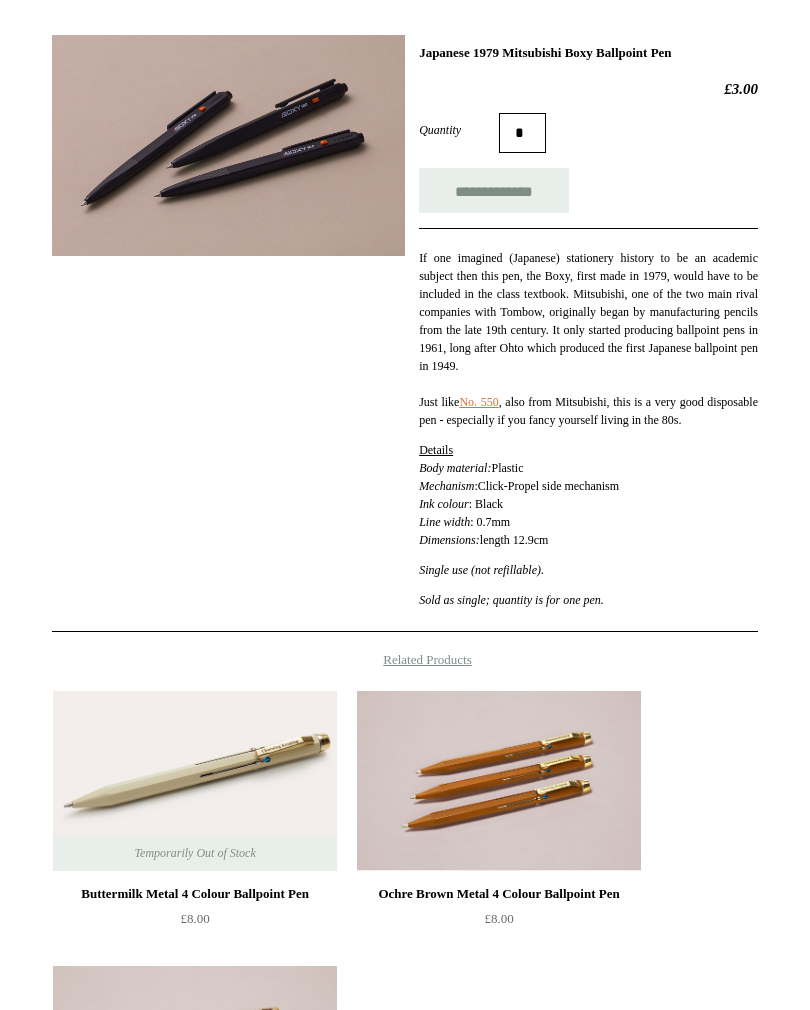 scroll, scrollTop: 333, scrollLeft: 0, axis: vertical 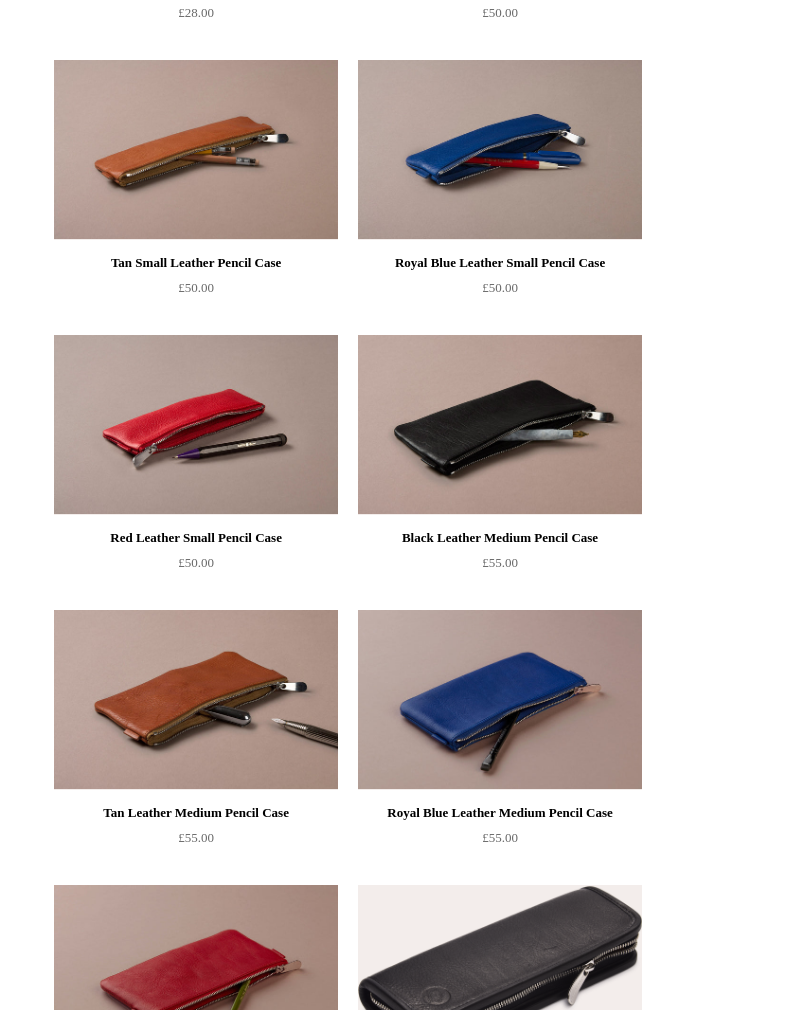 click at bounding box center (196, 150) 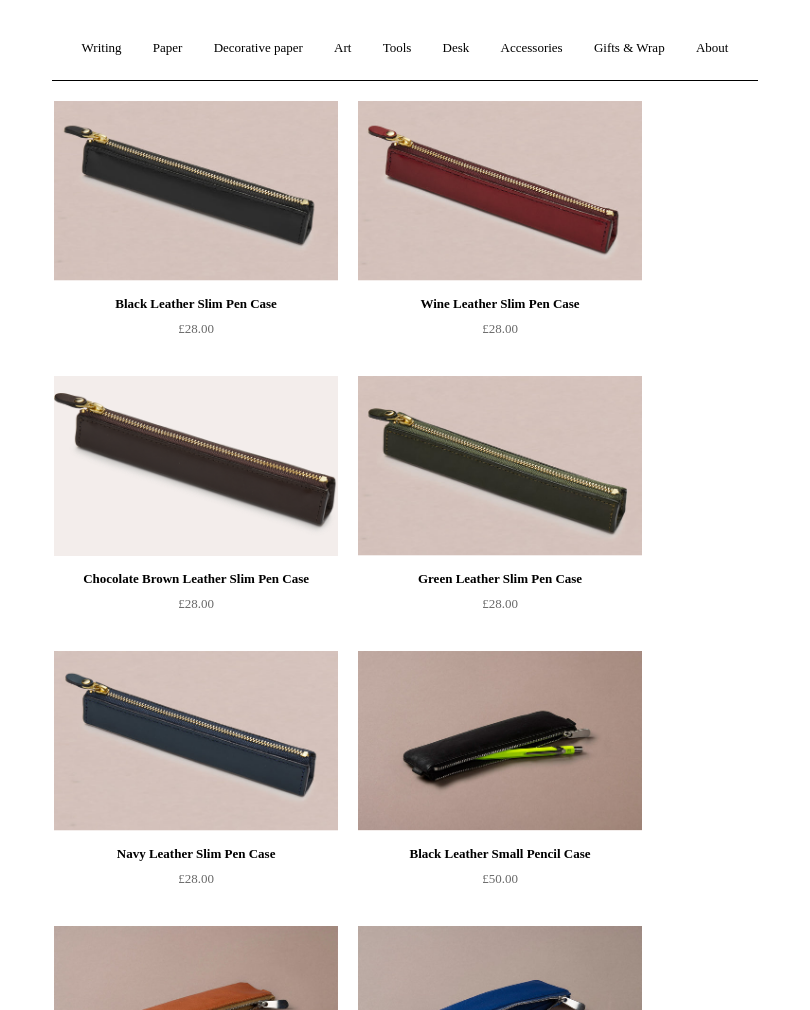 scroll, scrollTop: 219, scrollLeft: 0, axis: vertical 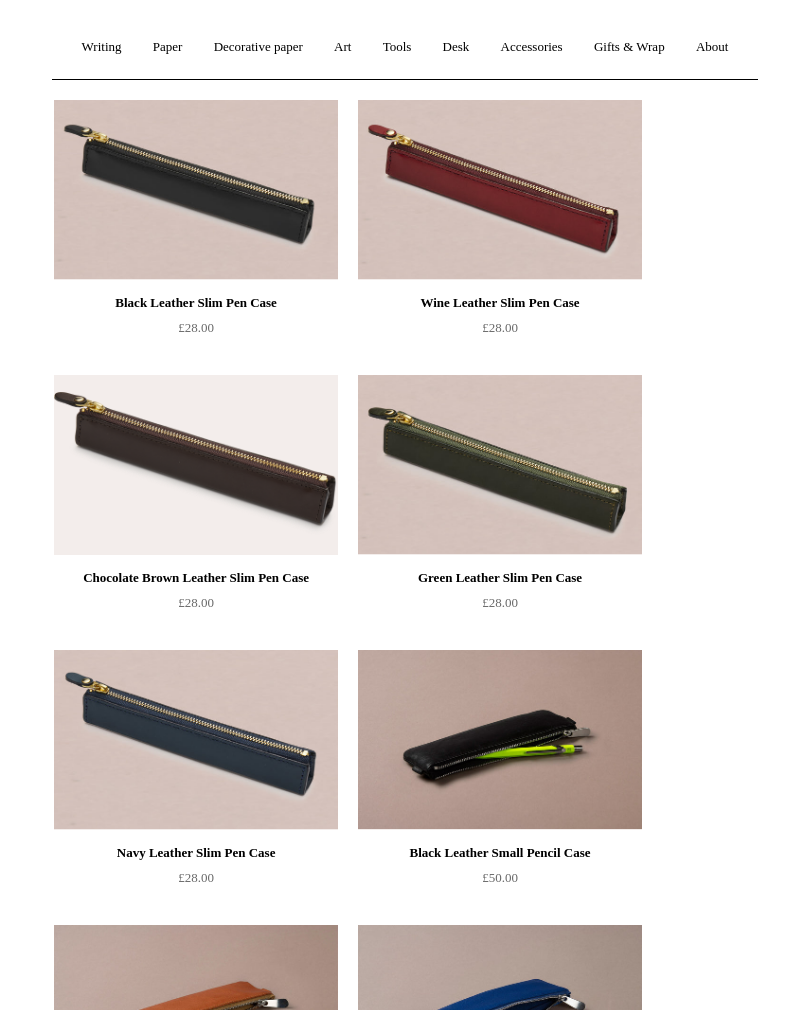 click at bounding box center [500, 190] 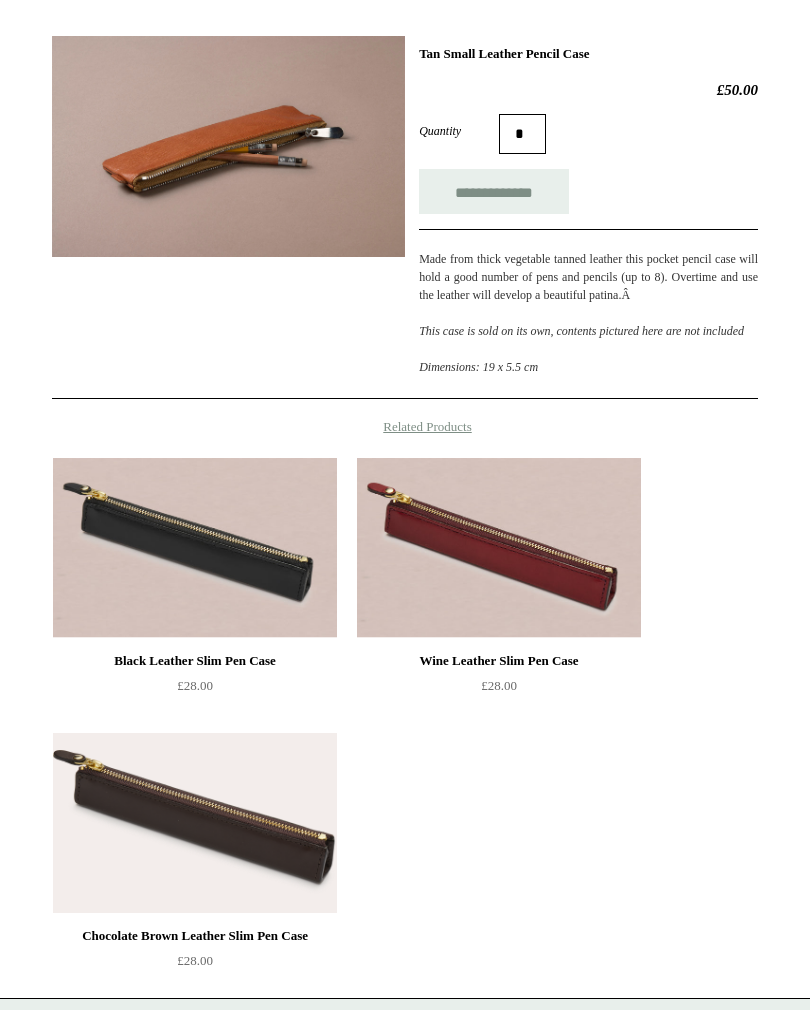 scroll, scrollTop: 358, scrollLeft: 0, axis: vertical 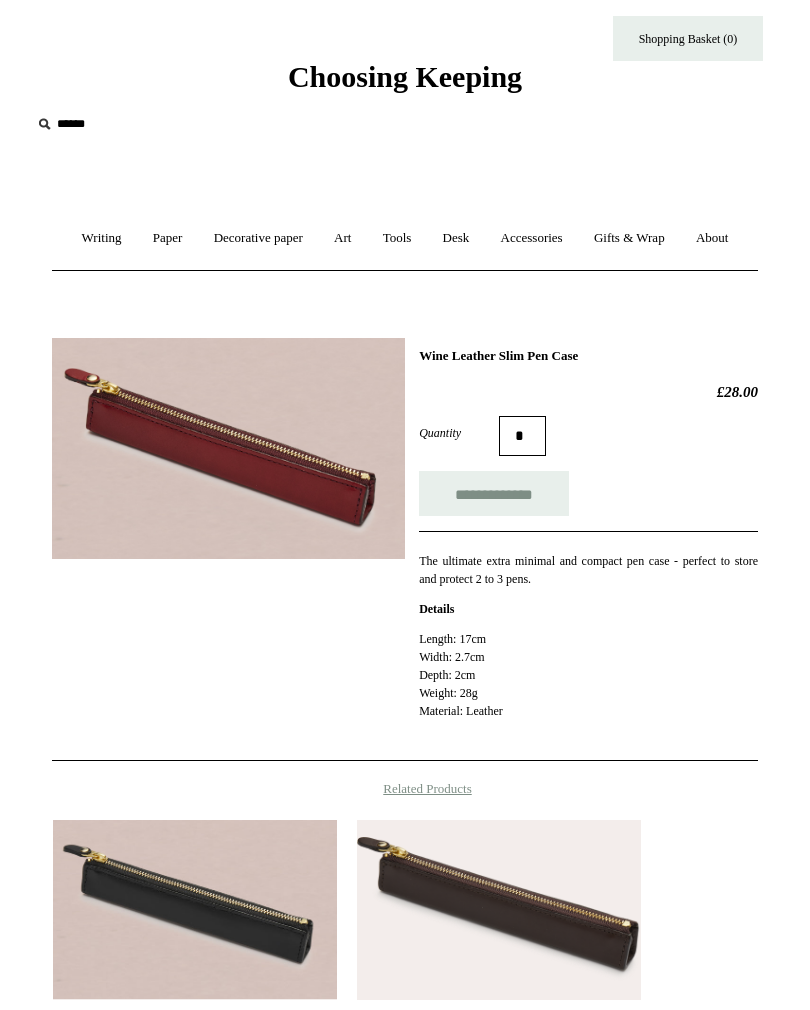click on "Art +" at bounding box center (342, 239) 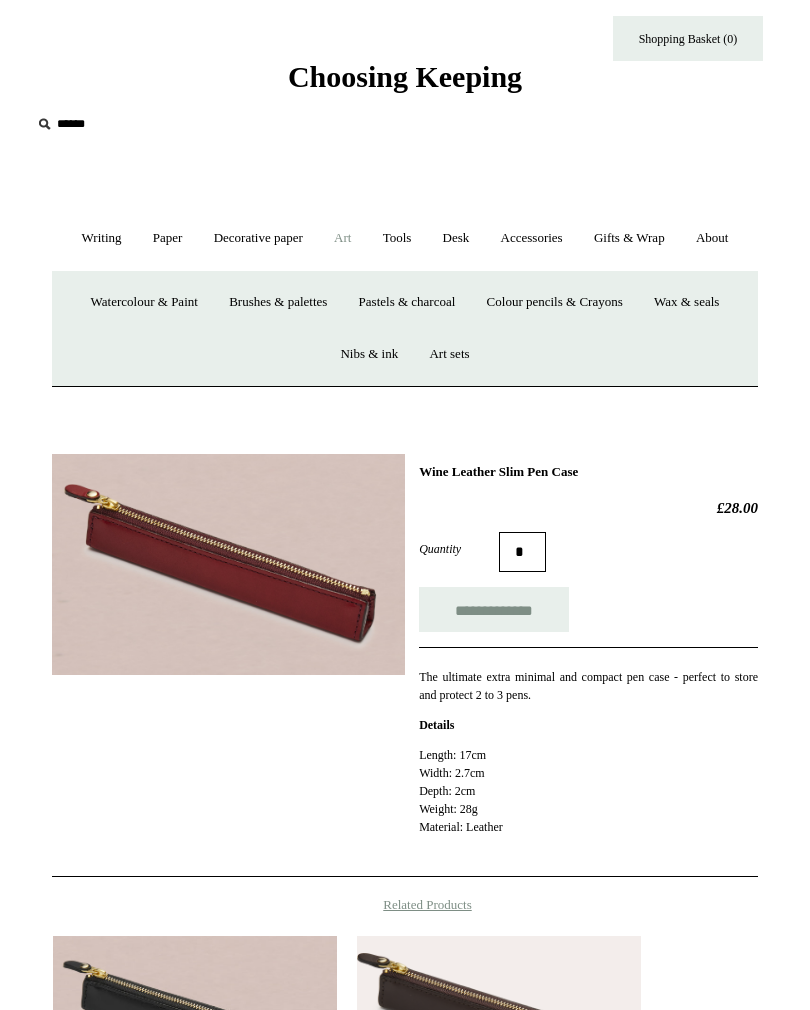 click on "Tools +" at bounding box center (397, 238) 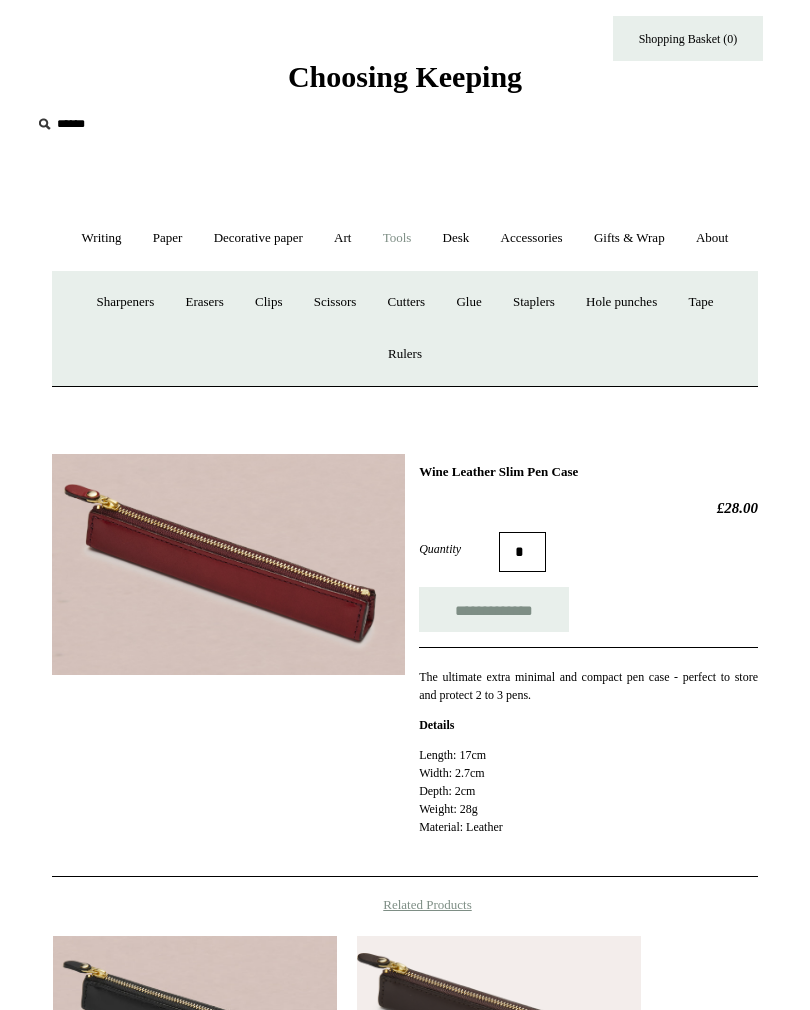 click on "Accessories +" at bounding box center [532, 238] 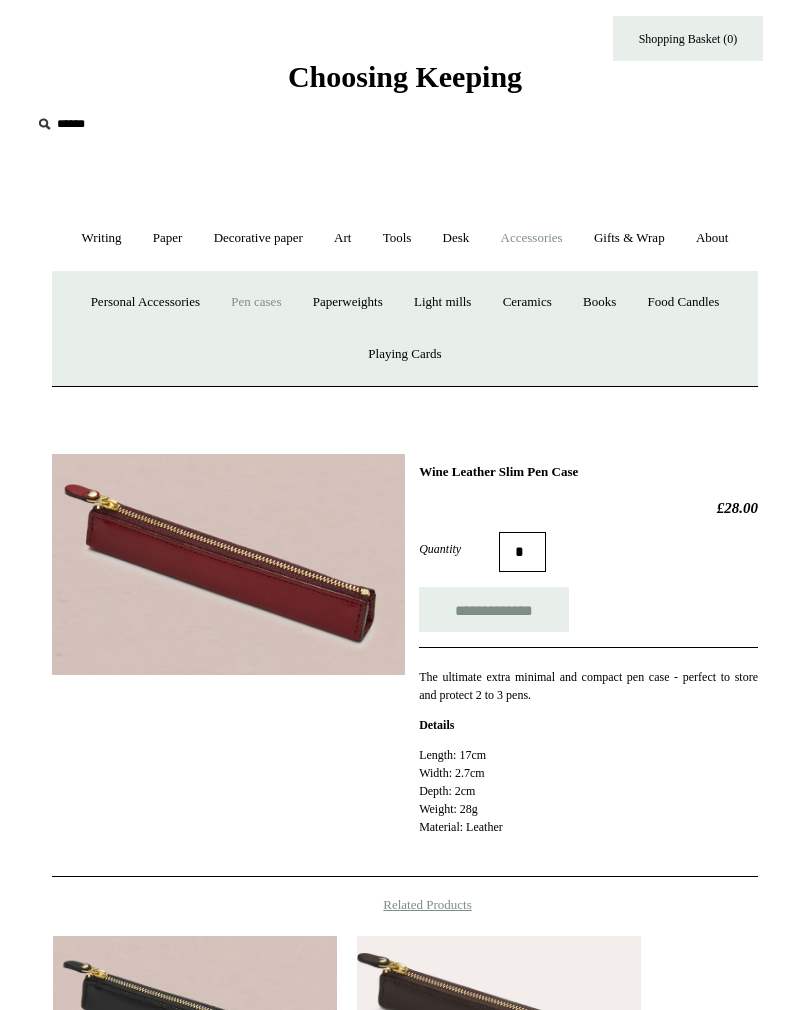 click on "Ceramics  +" at bounding box center [527, 302] 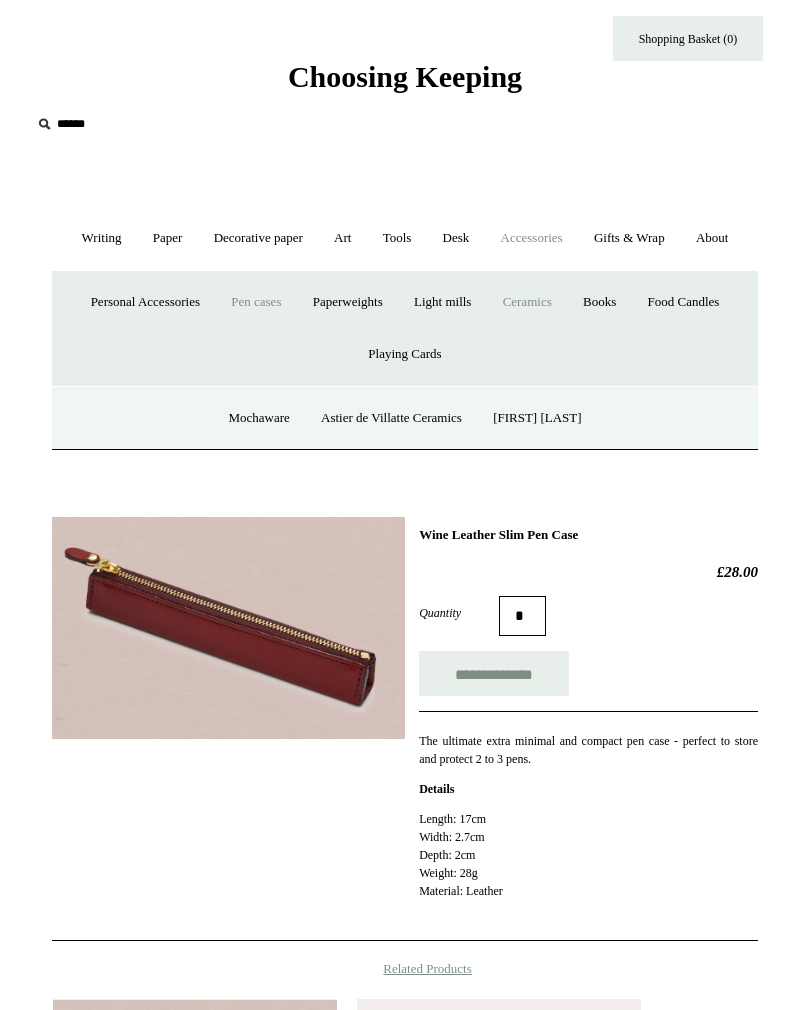 click on "Ceramics  -" at bounding box center (527, 302) 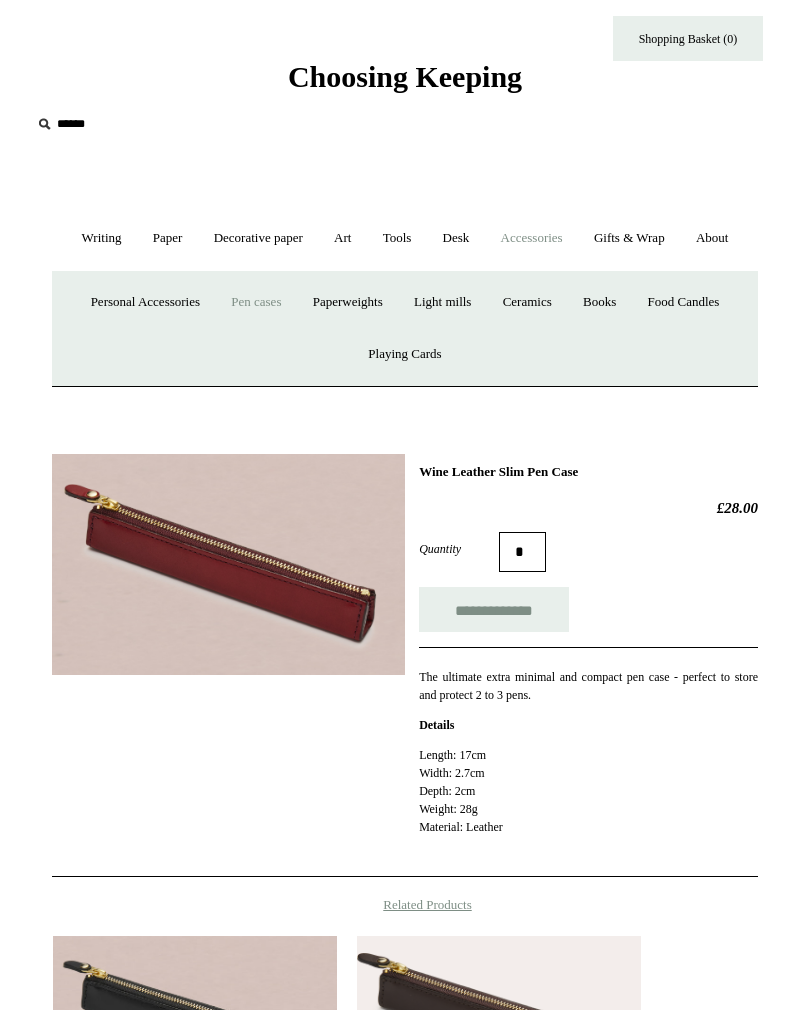 click on "Ceramics  +" at bounding box center (527, 302) 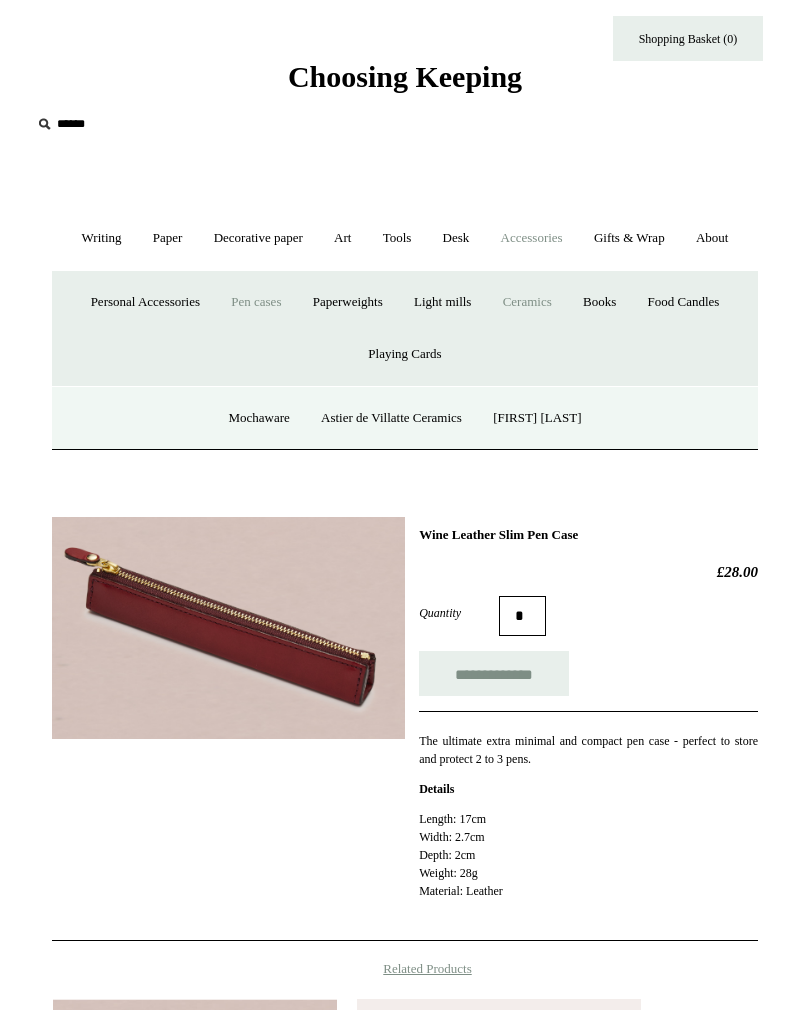 click on "Mochaware" at bounding box center (258, 418) 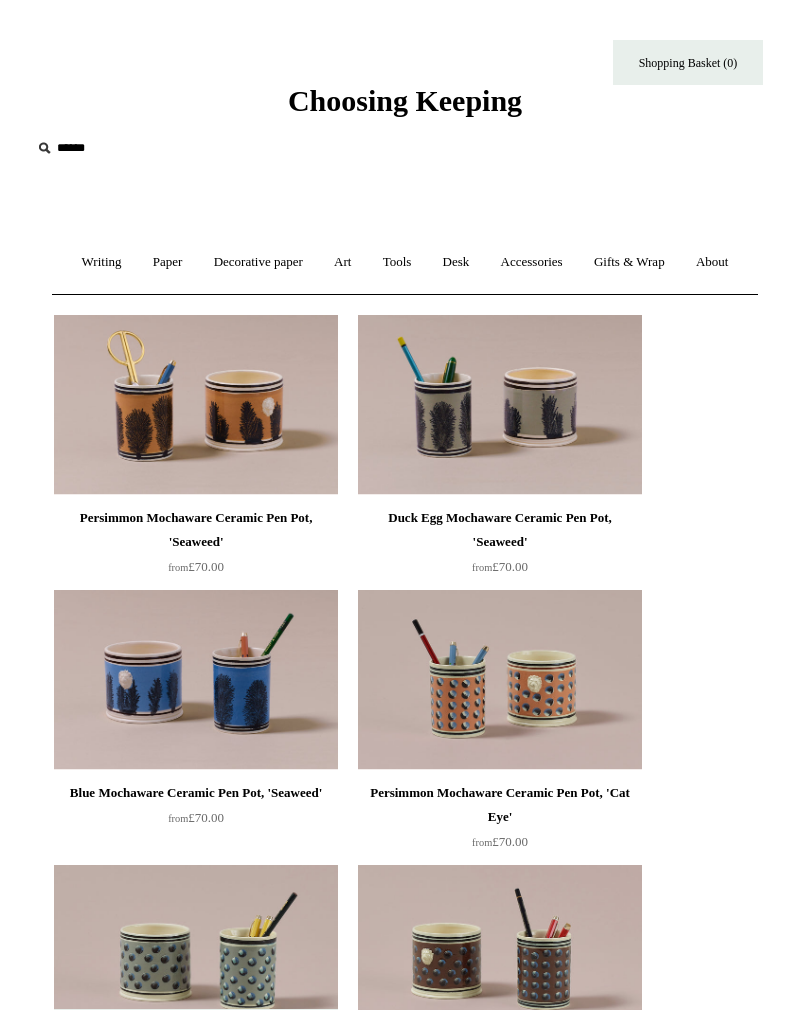 scroll, scrollTop: 0, scrollLeft: 0, axis: both 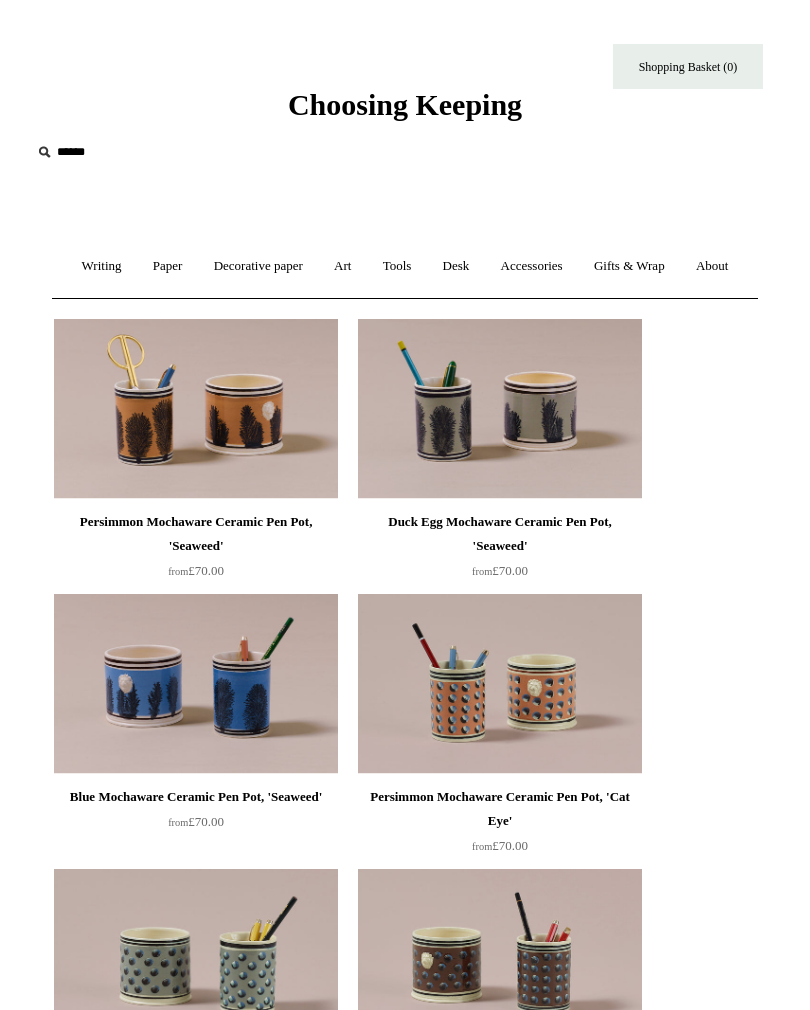 click on "Writing +" at bounding box center [102, 266] 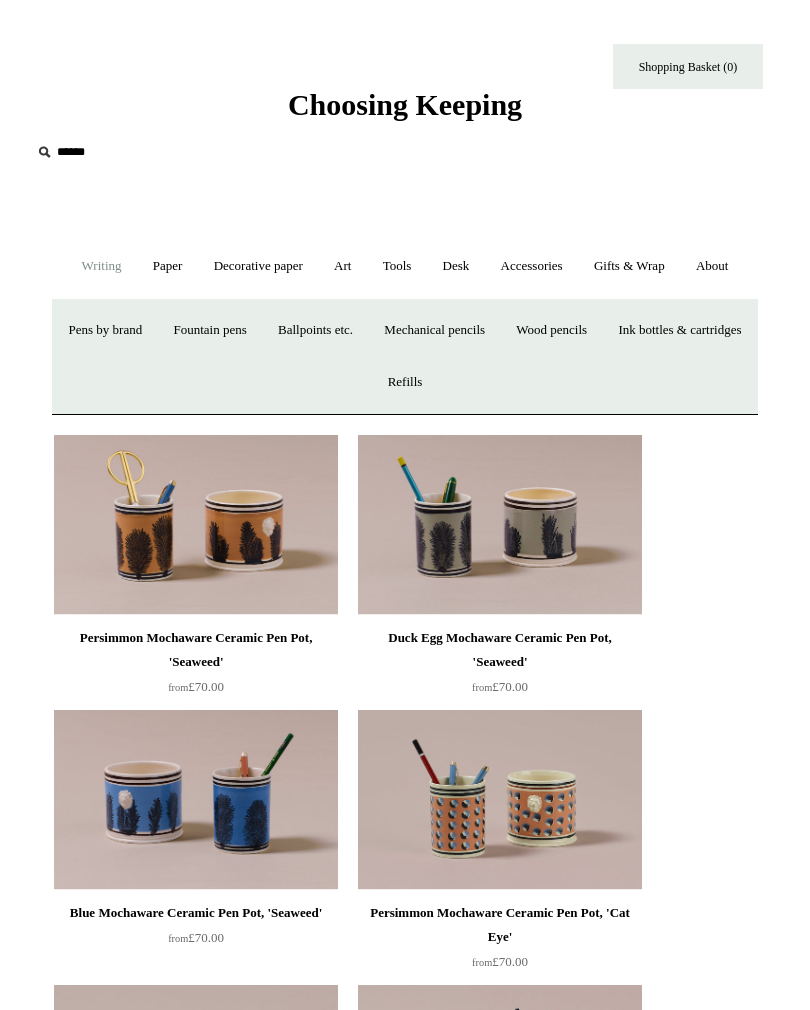 click on "Mechanical pencils +" at bounding box center [434, 330] 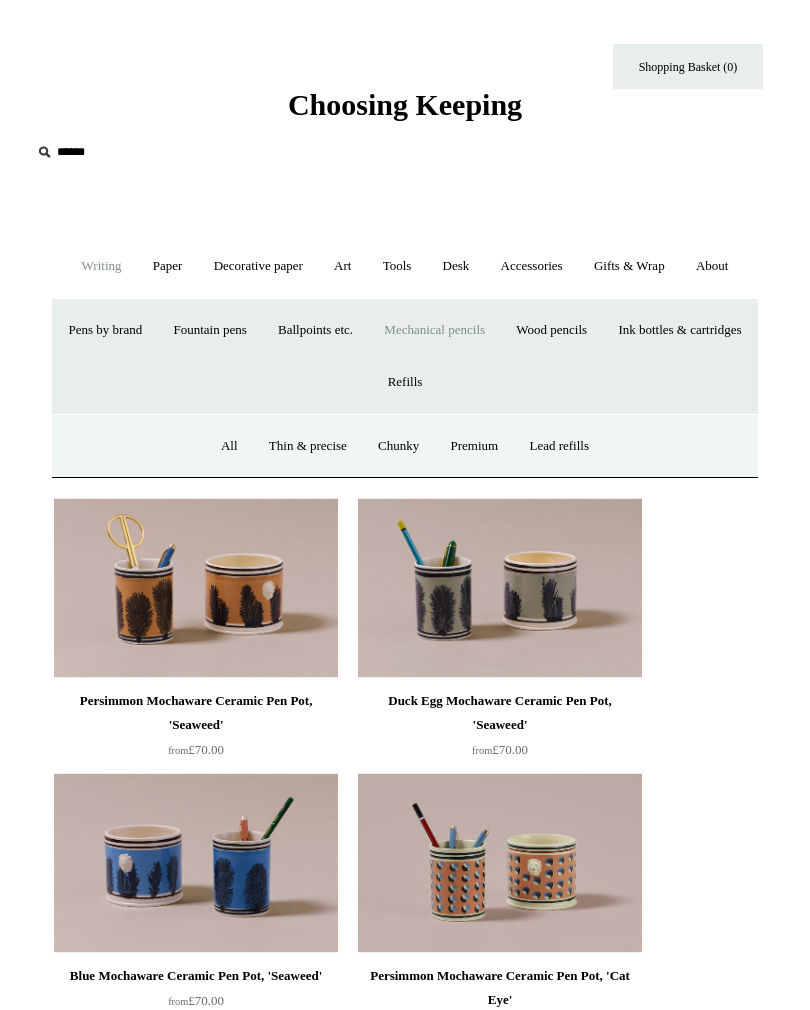 click on "All" at bounding box center [229, 446] 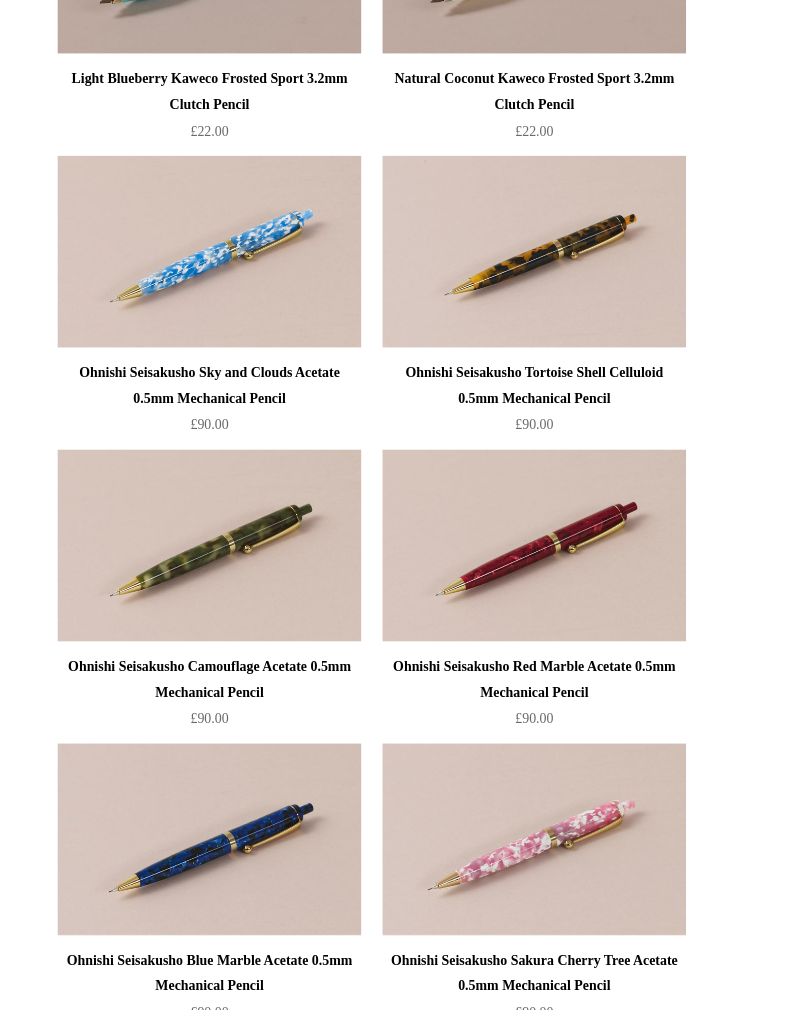 scroll, scrollTop: 4263, scrollLeft: 0, axis: vertical 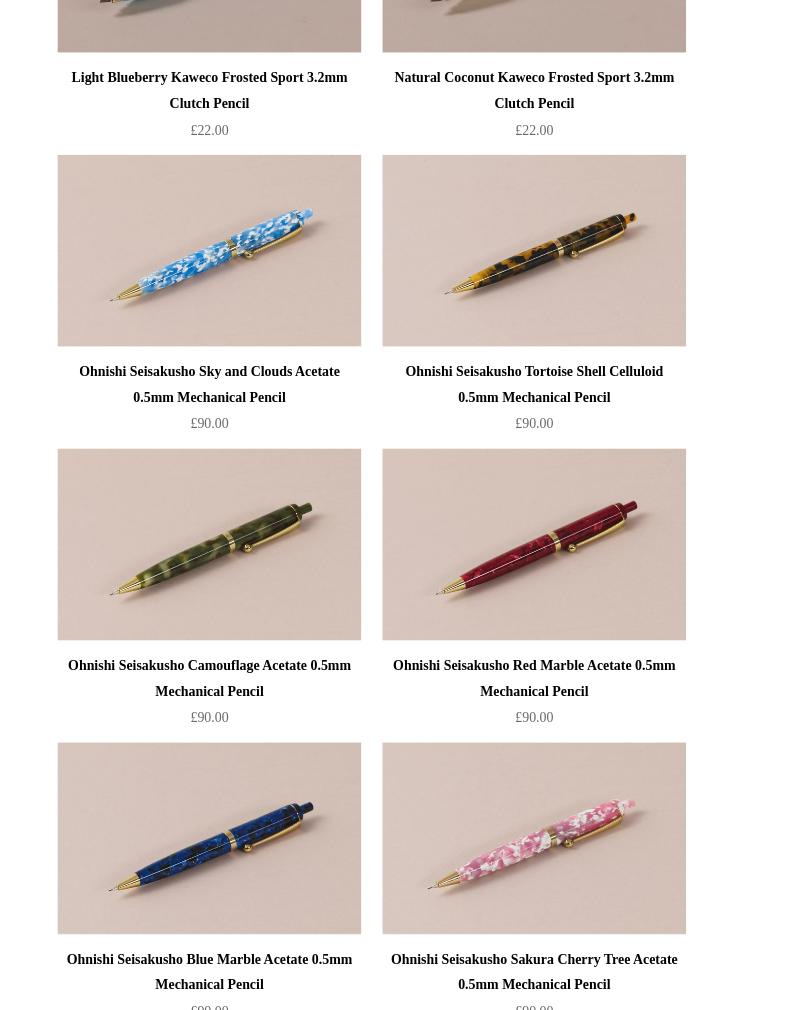 click on "Set of 6 coloured 2mm clutch pencils by Koh-i-Noor
£45.00
Ivory Choosing Keeping 1.1mm Mechanical Pencil" at bounding box center [428, -1204] 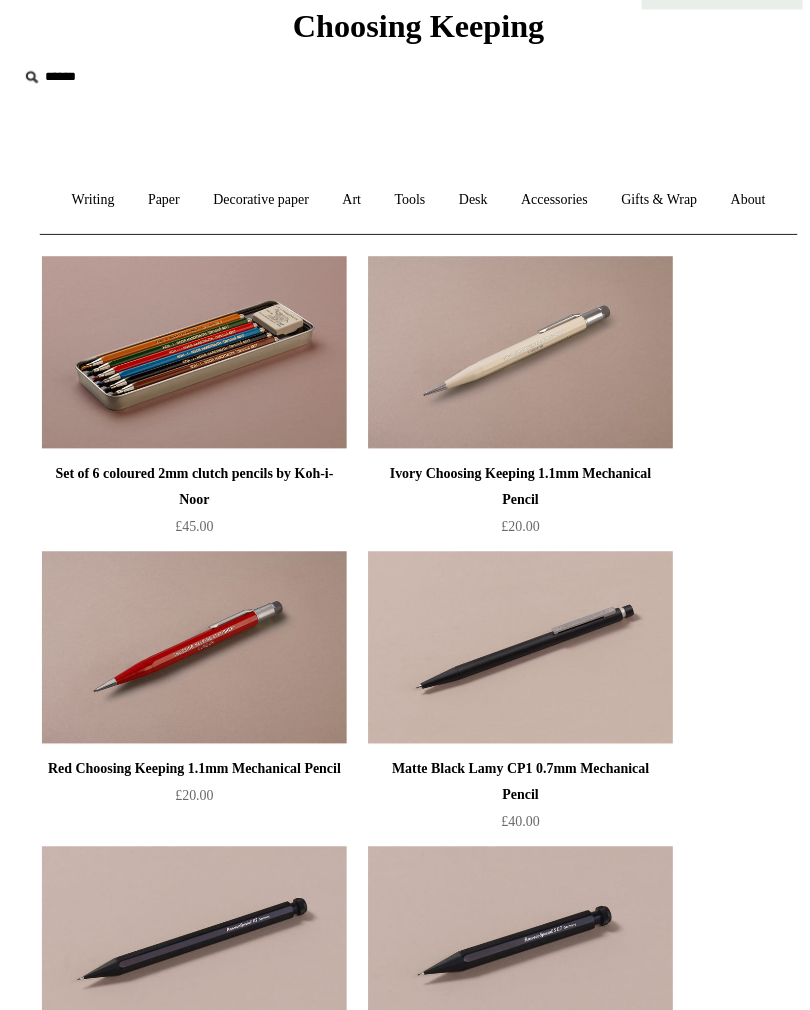 scroll, scrollTop: 0, scrollLeft: 0, axis: both 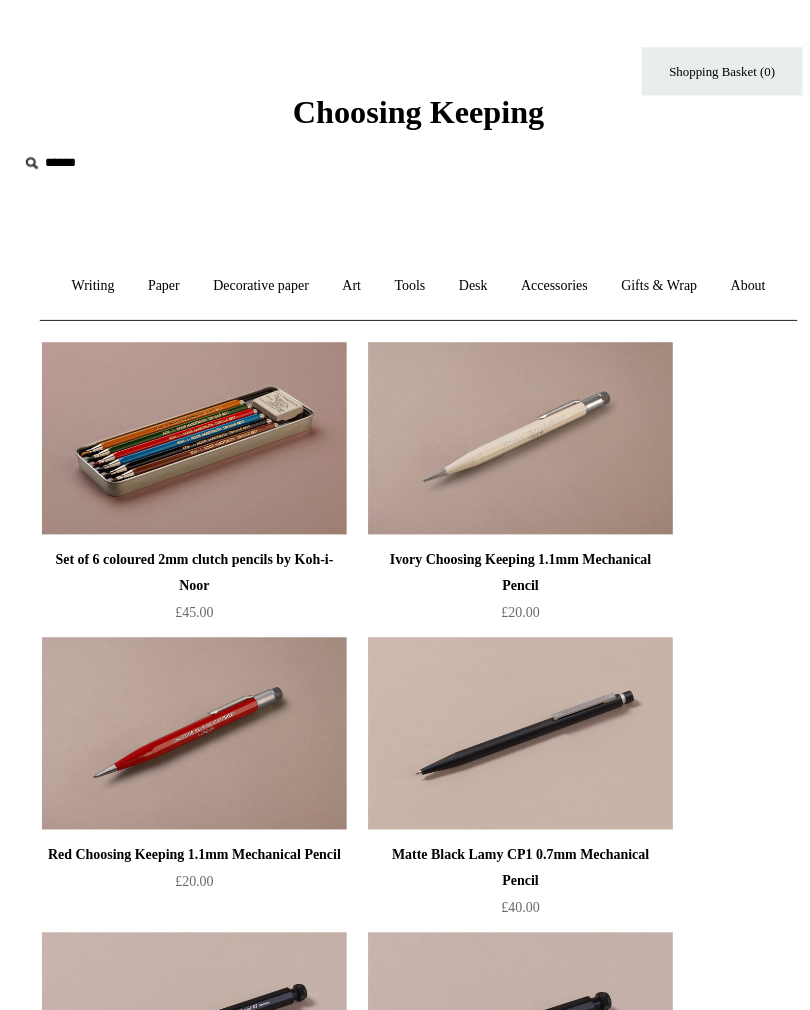 click on "Writing +" at bounding box center (102, 266) 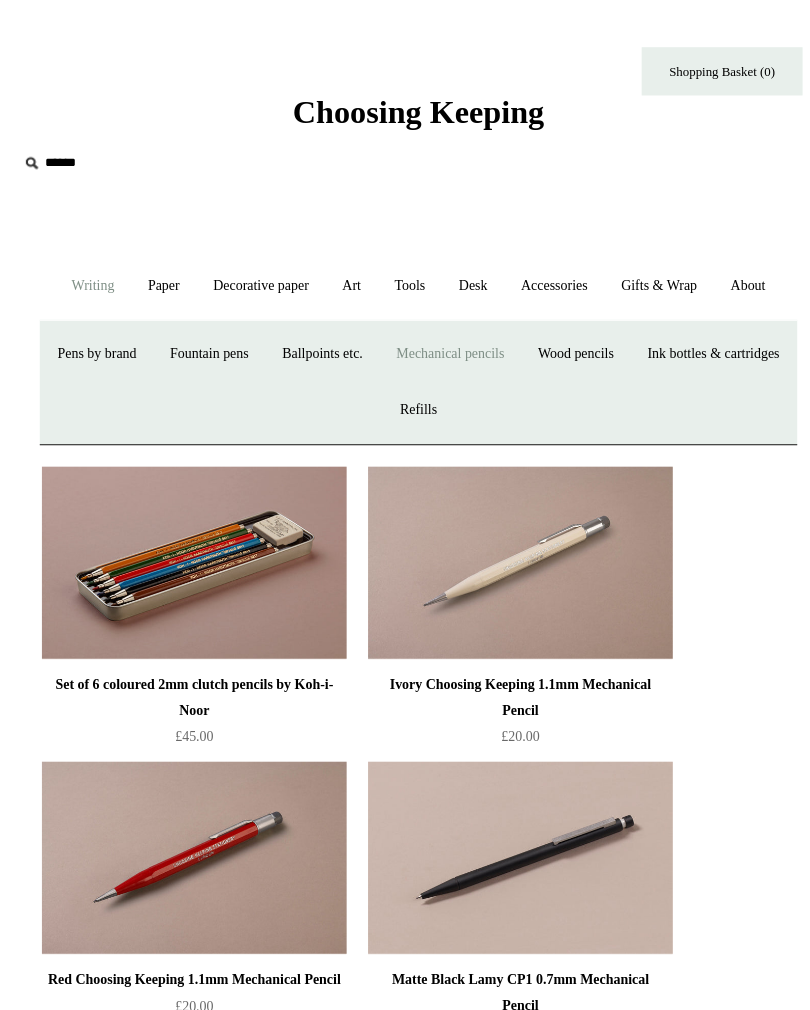 click on "Wood pencils +" at bounding box center (551, 330) 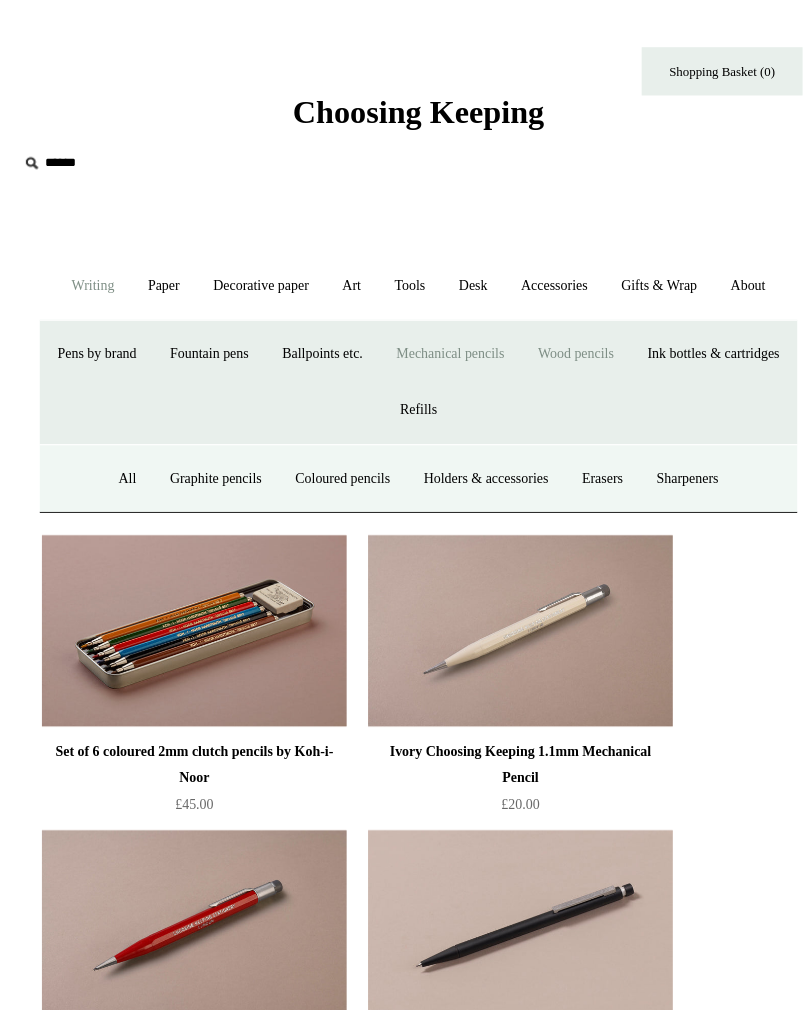 click on "All" at bounding box center [133, 446] 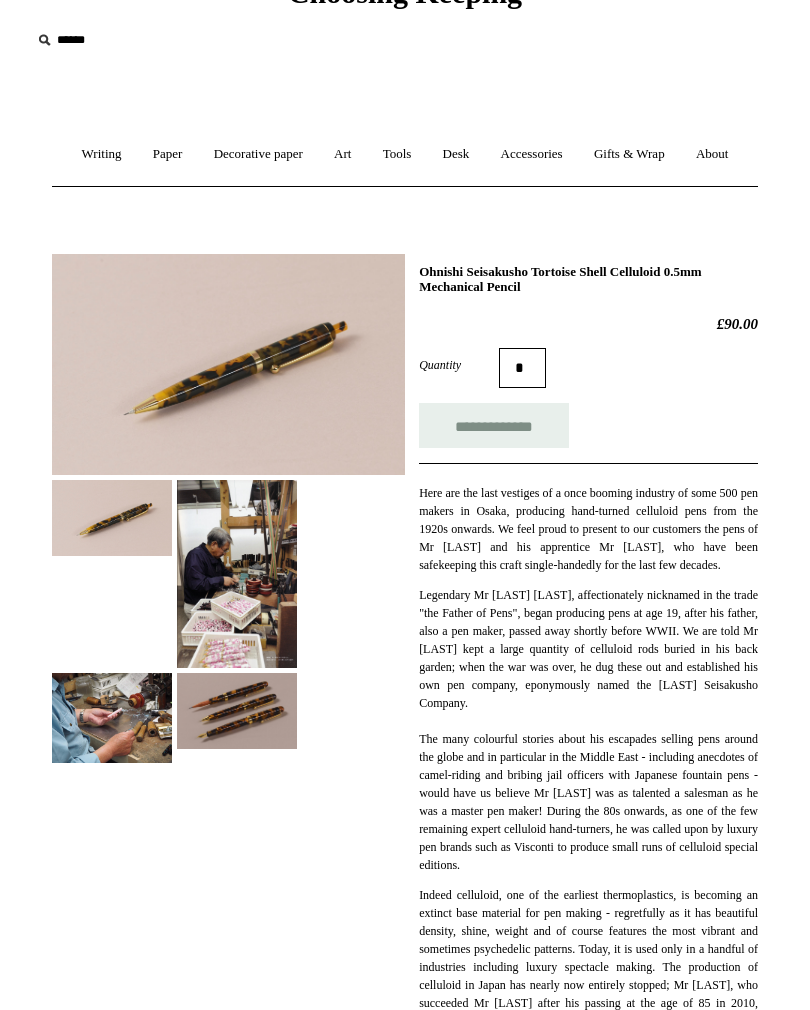 scroll, scrollTop: 112, scrollLeft: 0, axis: vertical 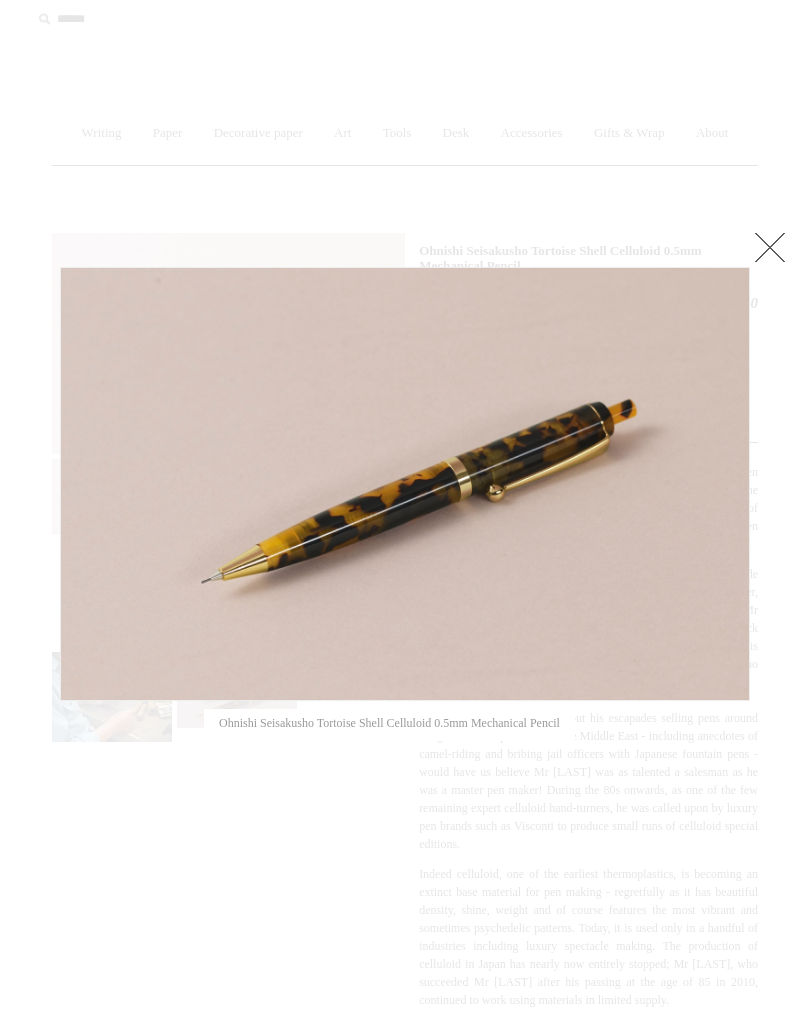 click at bounding box center [-9475, 484] 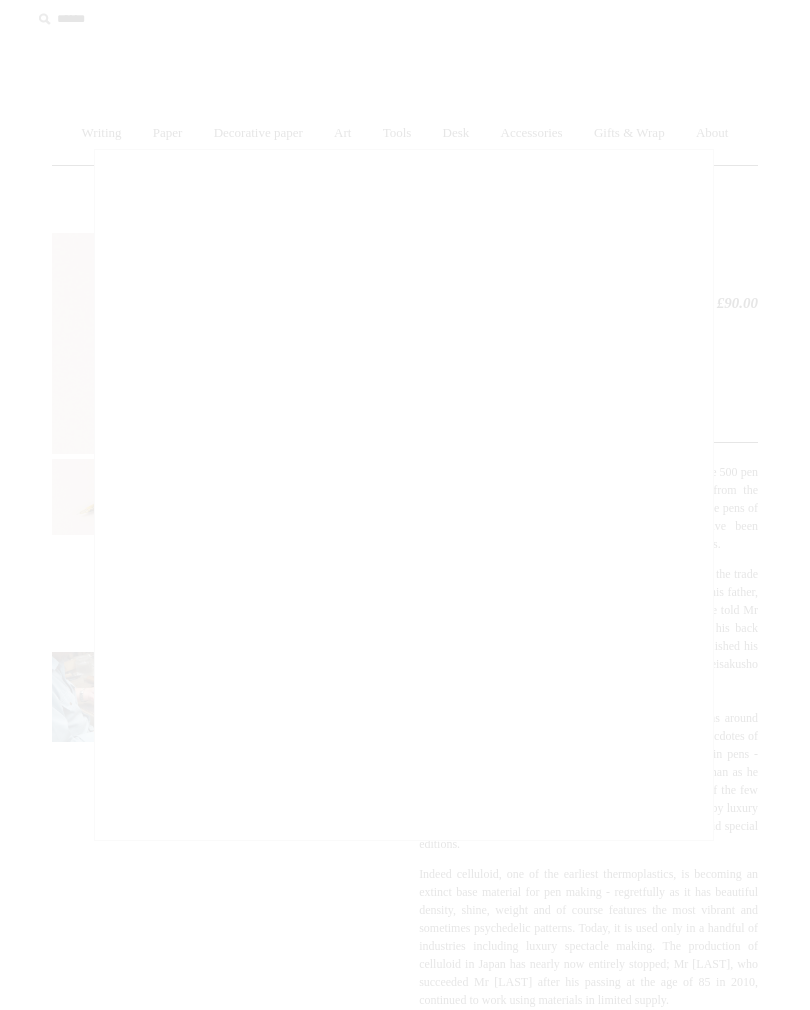 click at bounding box center [724, 495] 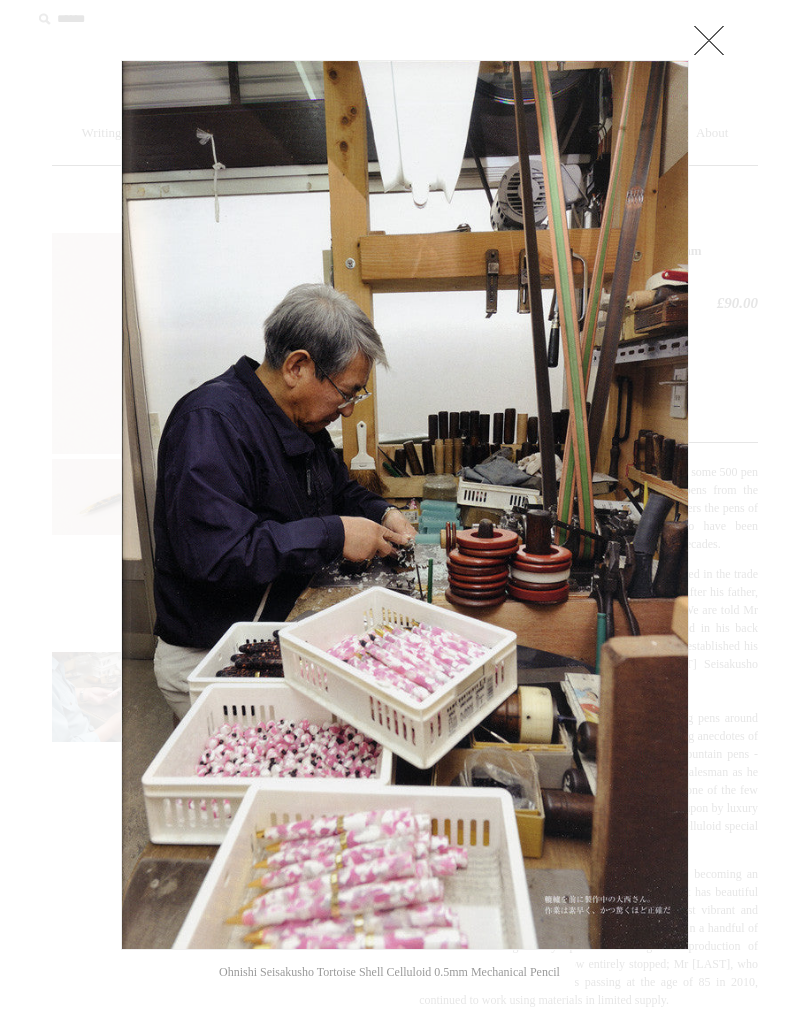 click at bounding box center (405, 1159) 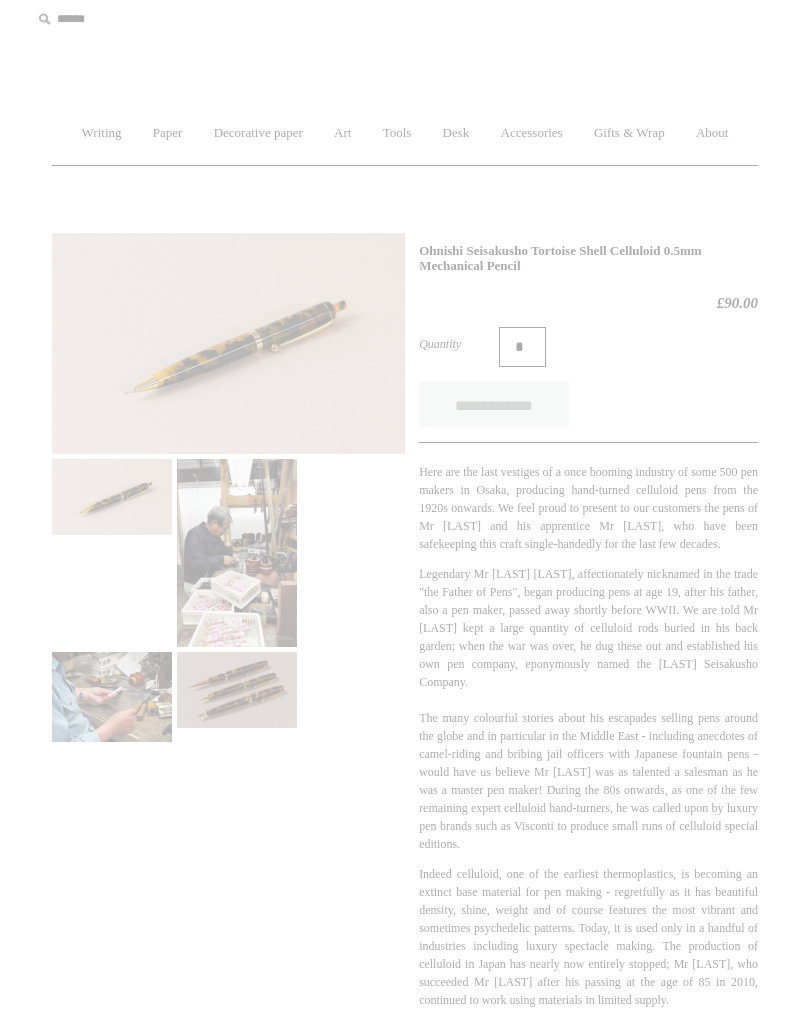 click on "Here are the last vestiges of a once booming industry of some 500 pen makers in Osaka, producing hand-turned celluloid pens from the 1920s onwards. We feel proud to present to our customers the pens of Mr Kato and his apprentice Mr Ohnishi, who have been safekeeping this craft single-handedly for the last few decades." at bounding box center [588, 508] 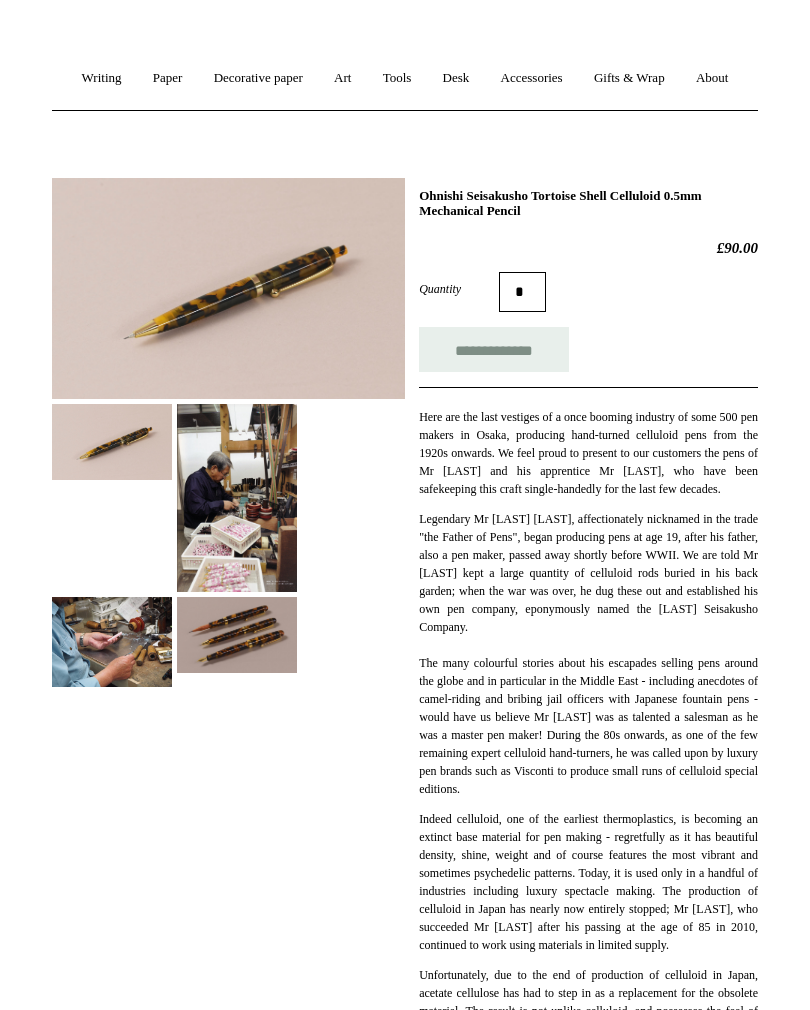 scroll, scrollTop: 316, scrollLeft: 0, axis: vertical 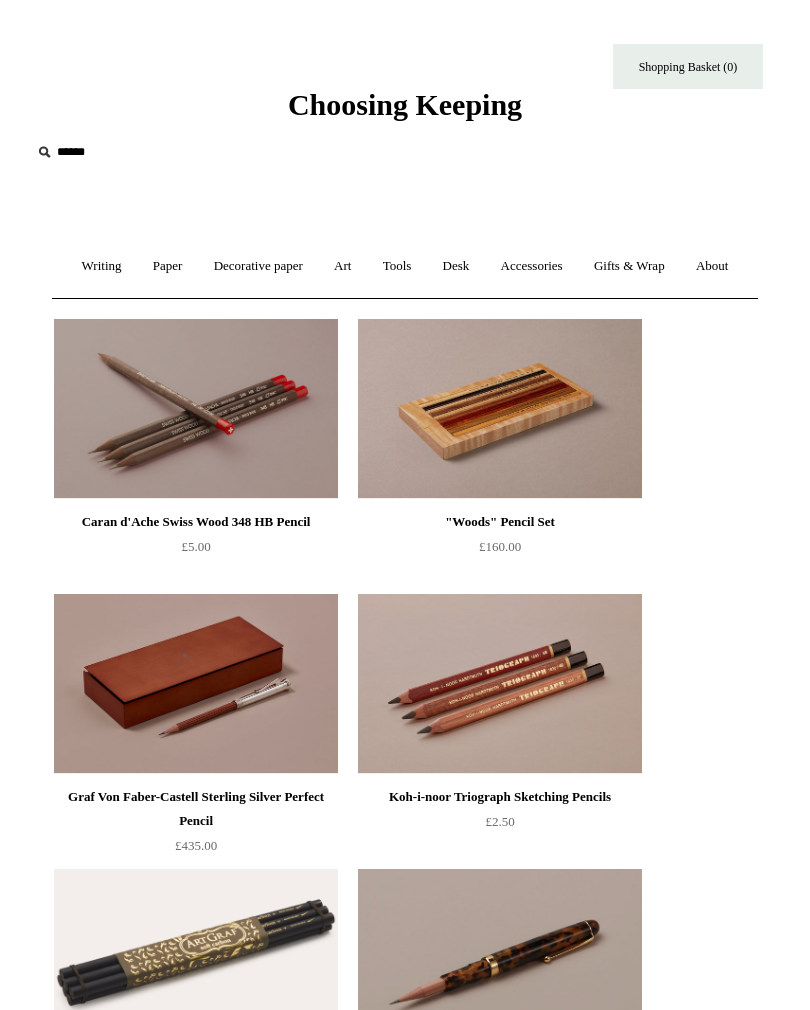 click on "Tools +" at bounding box center (397, 266) 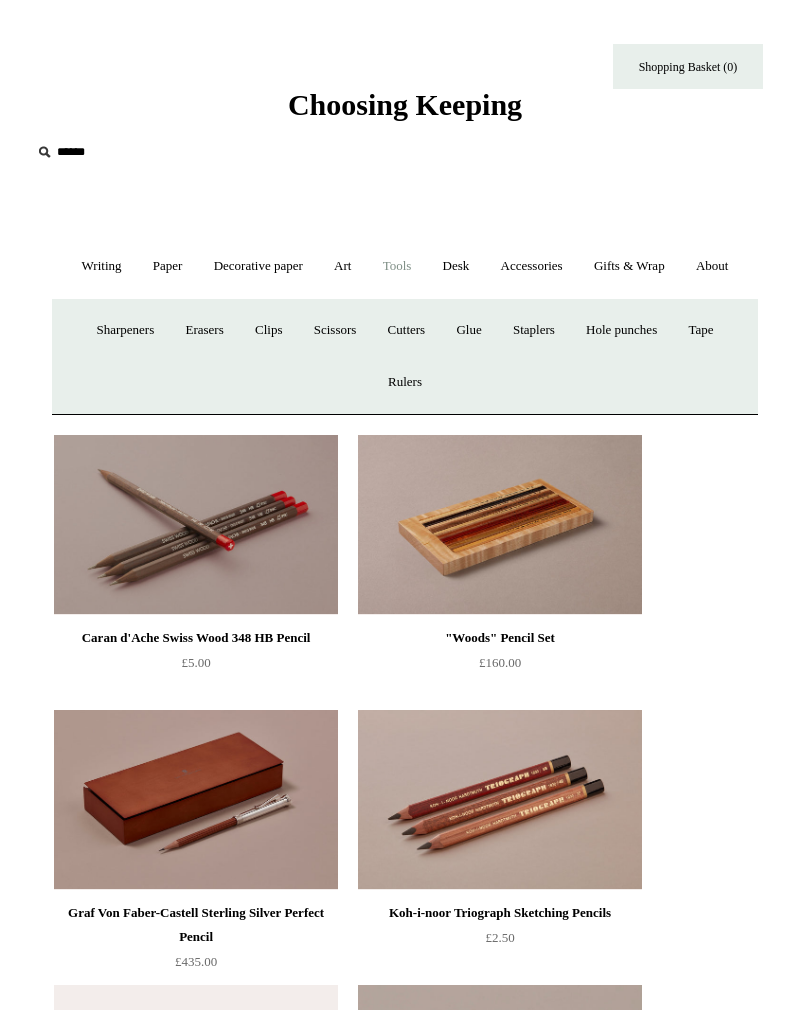 click on "Scissors" at bounding box center (335, 330) 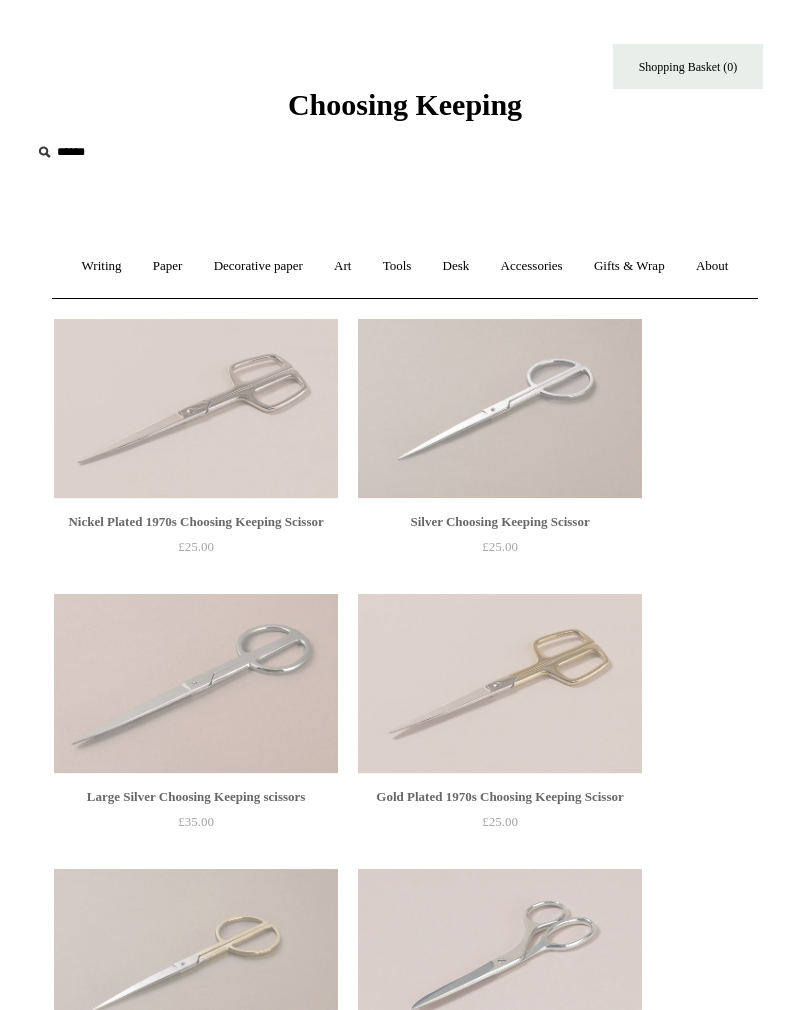 scroll, scrollTop: 0, scrollLeft: 0, axis: both 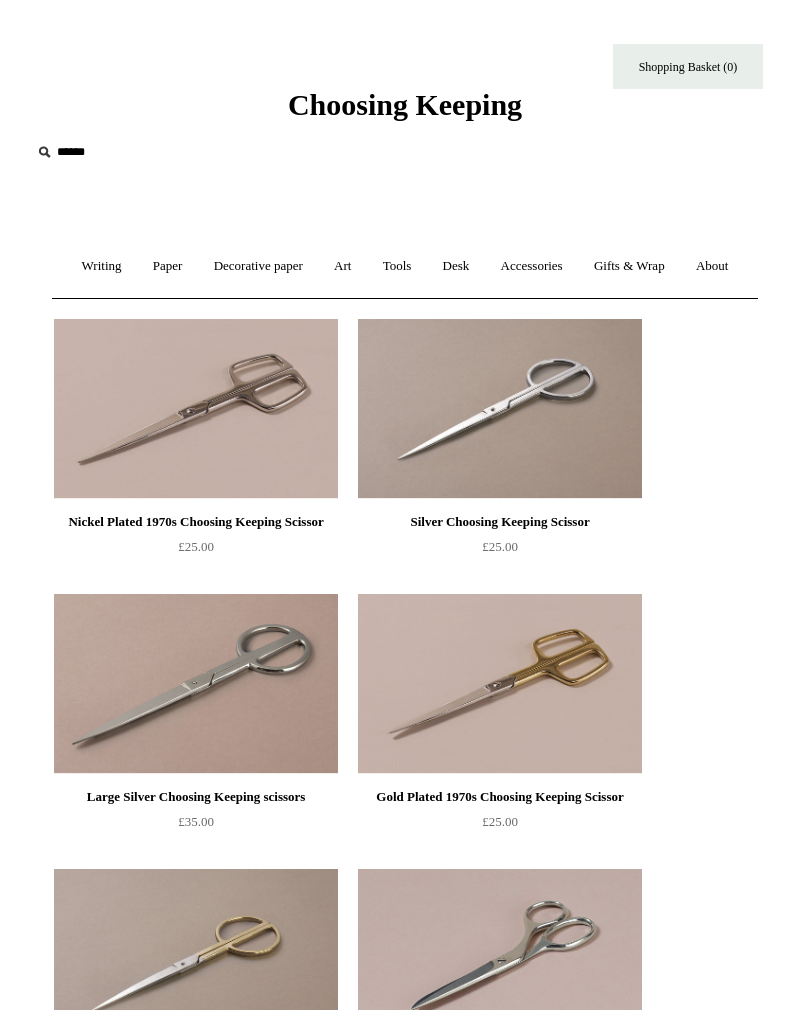 click on "Tools +" at bounding box center [397, 266] 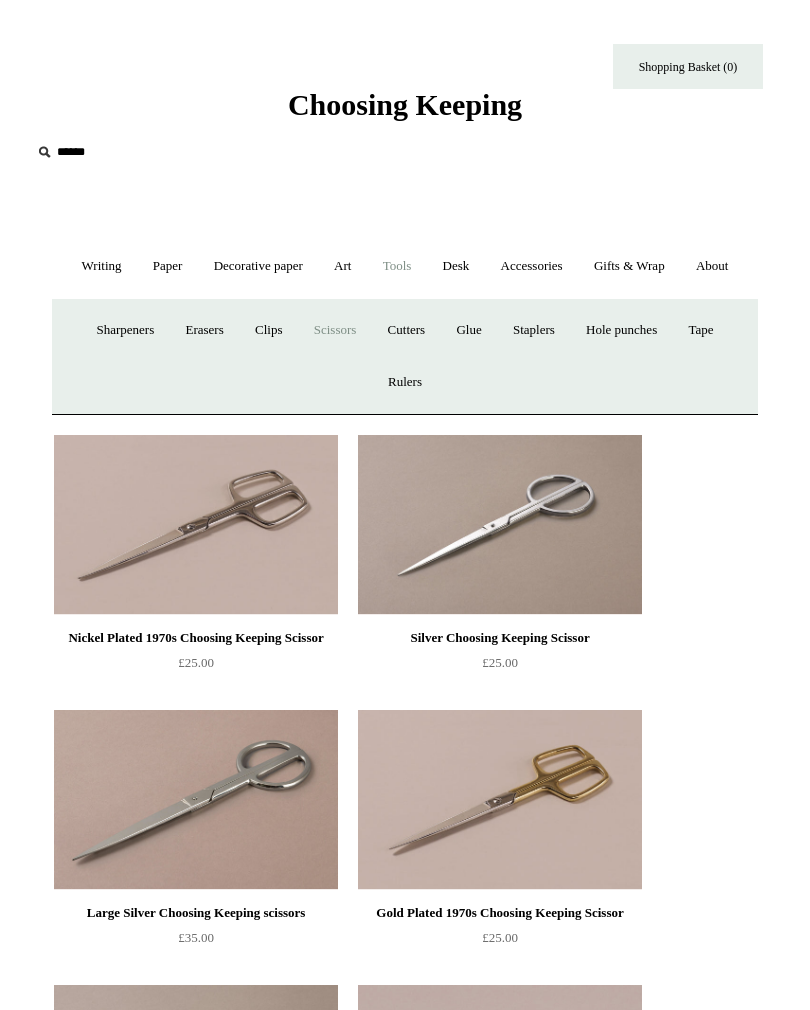 click on "Cutters" at bounding box center [407, 330] 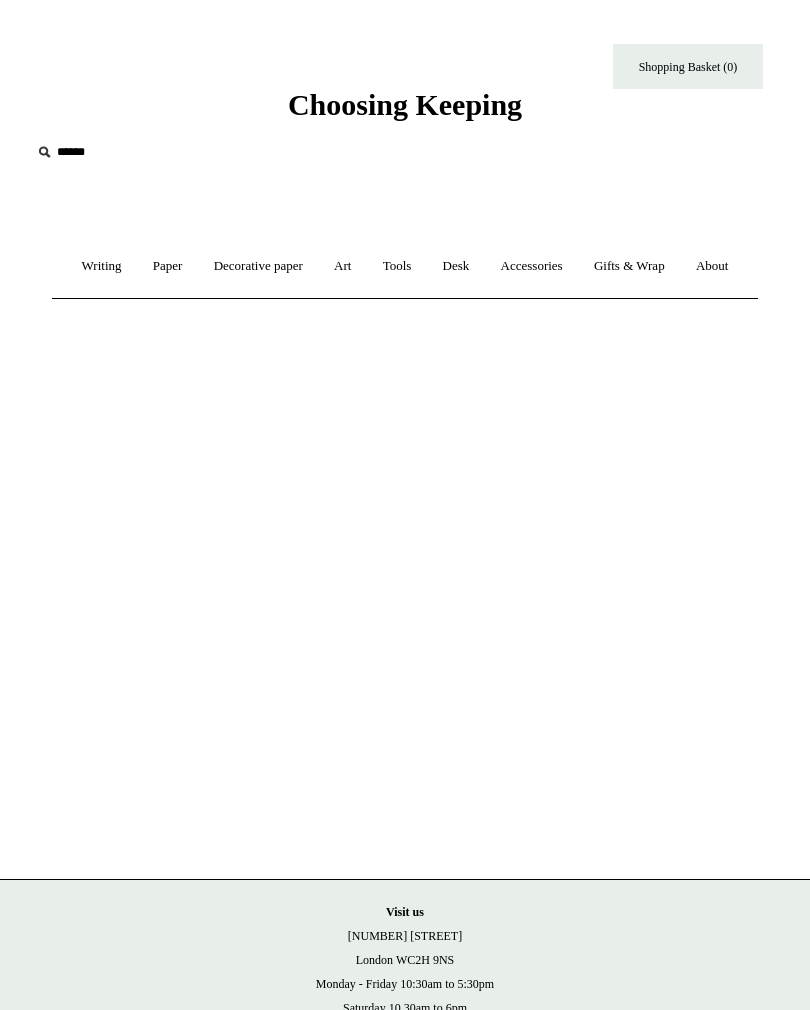 scroll, scrollTop: 0, scrollLeft: 0, axis: both 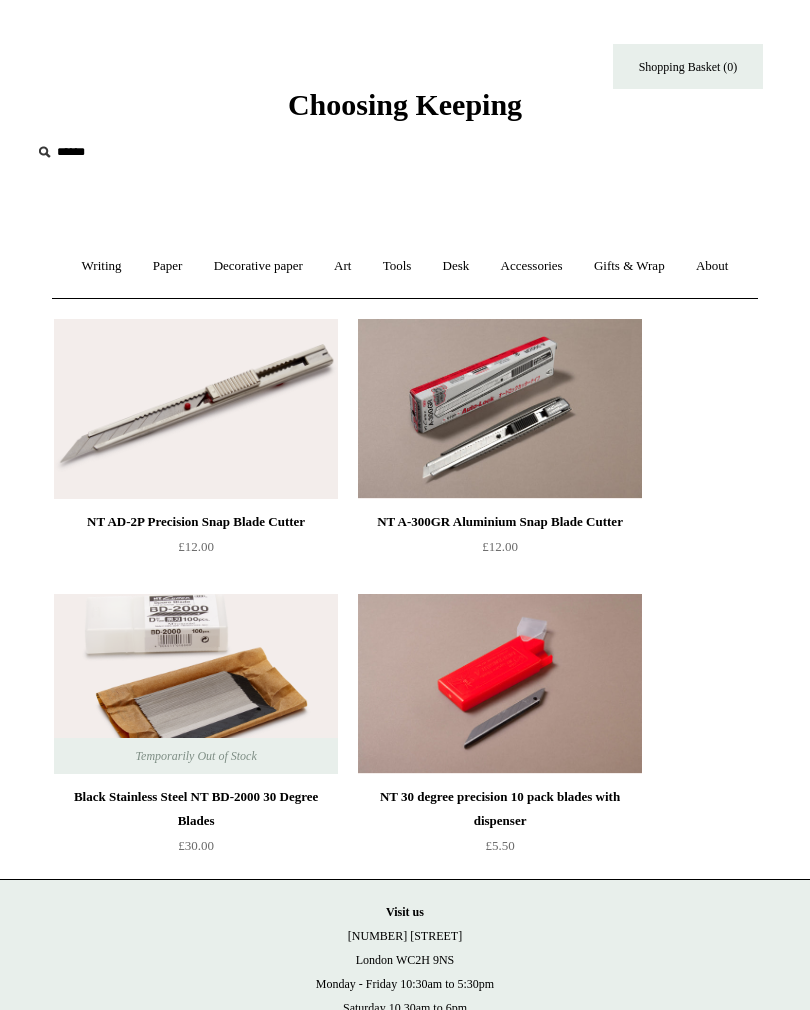 click on "Tools +" at bounding box center (397, 266) 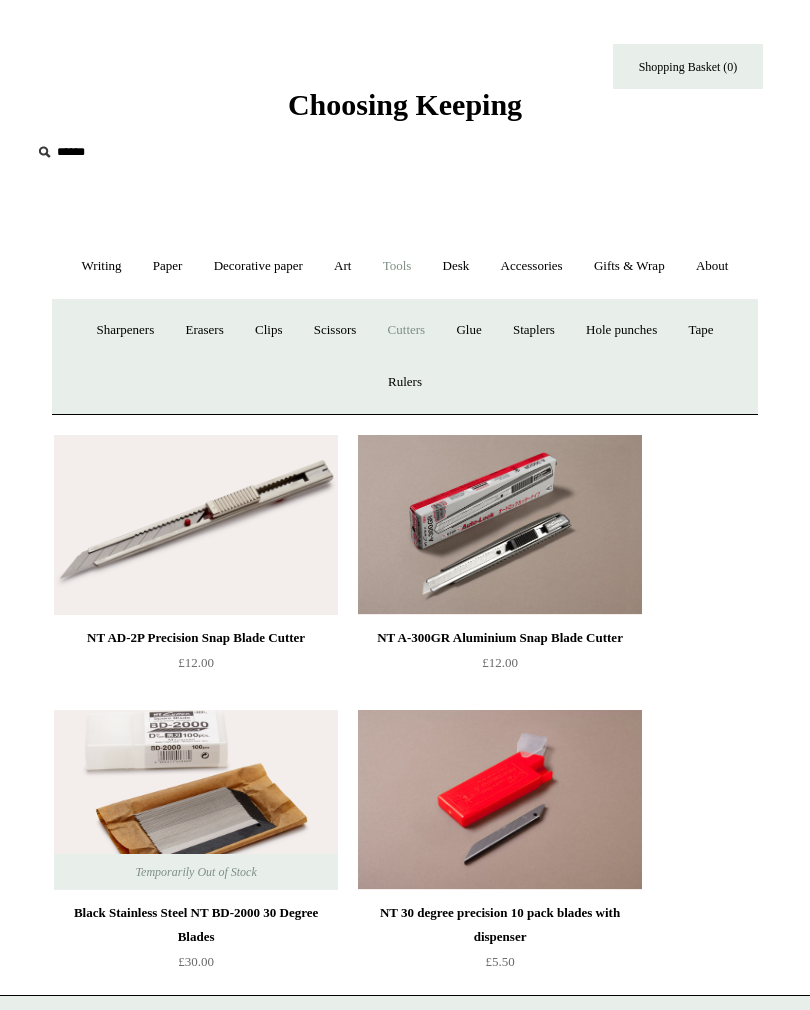 click on "Glue" at bounding box center (468, 330) 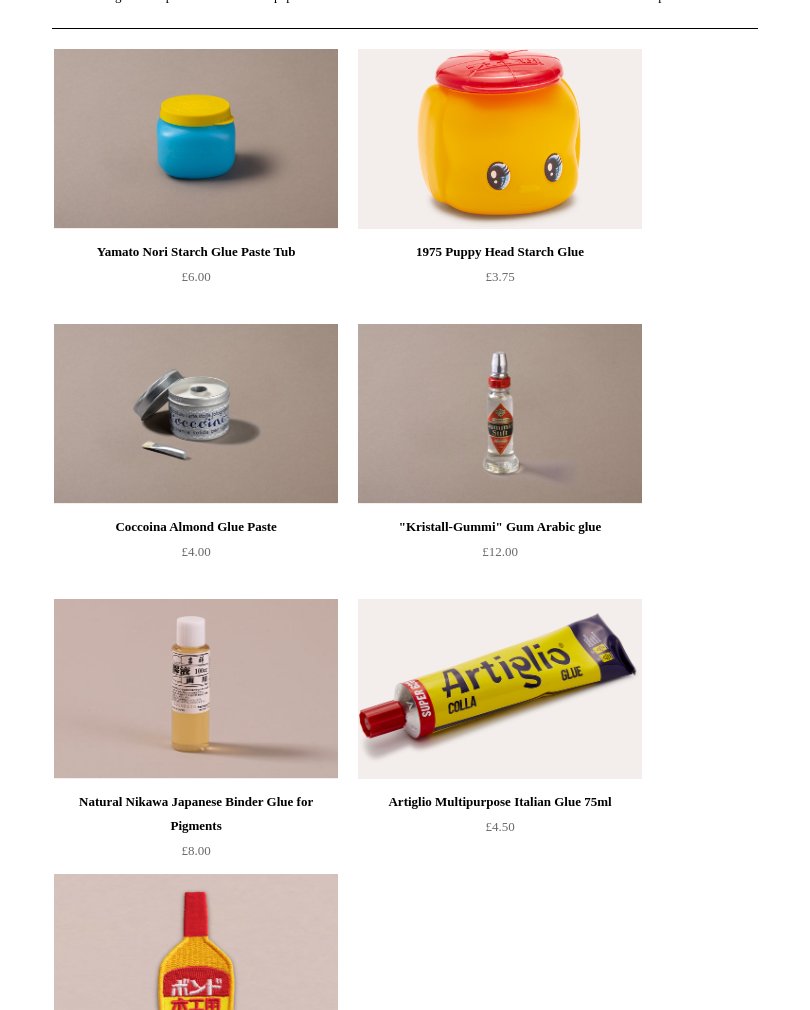 scroll, scrollTop: 0, scrollLeft: 0, axis: both 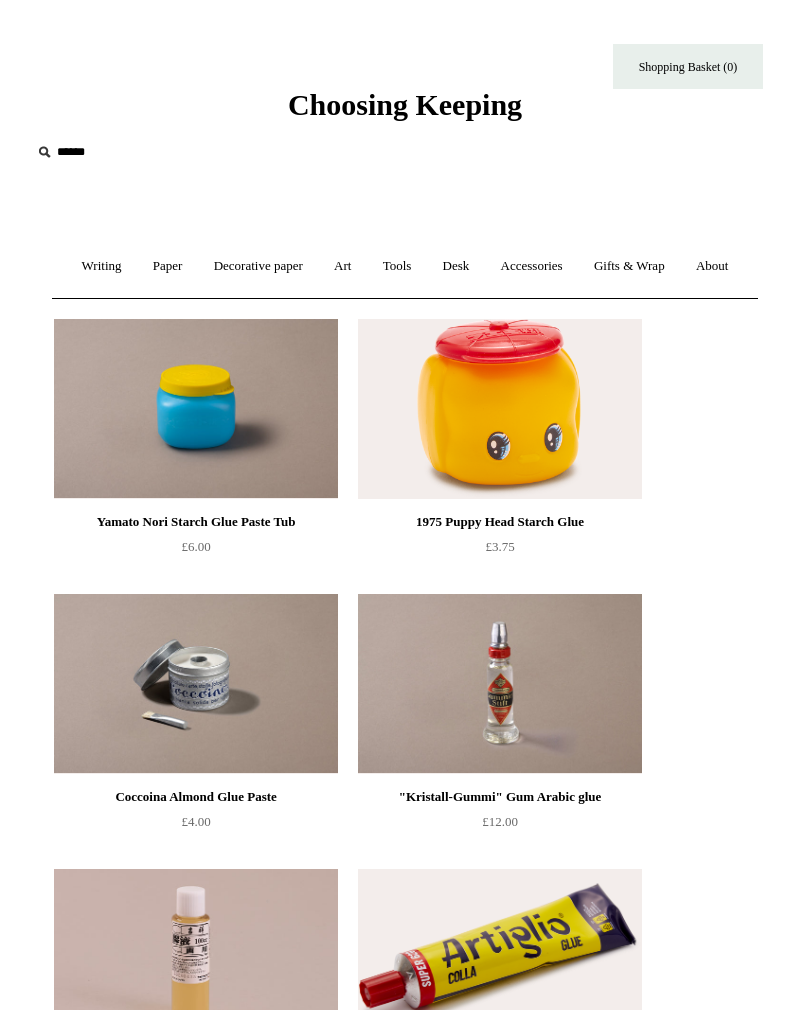click on "Tools +" at bounding box center (397, 266) 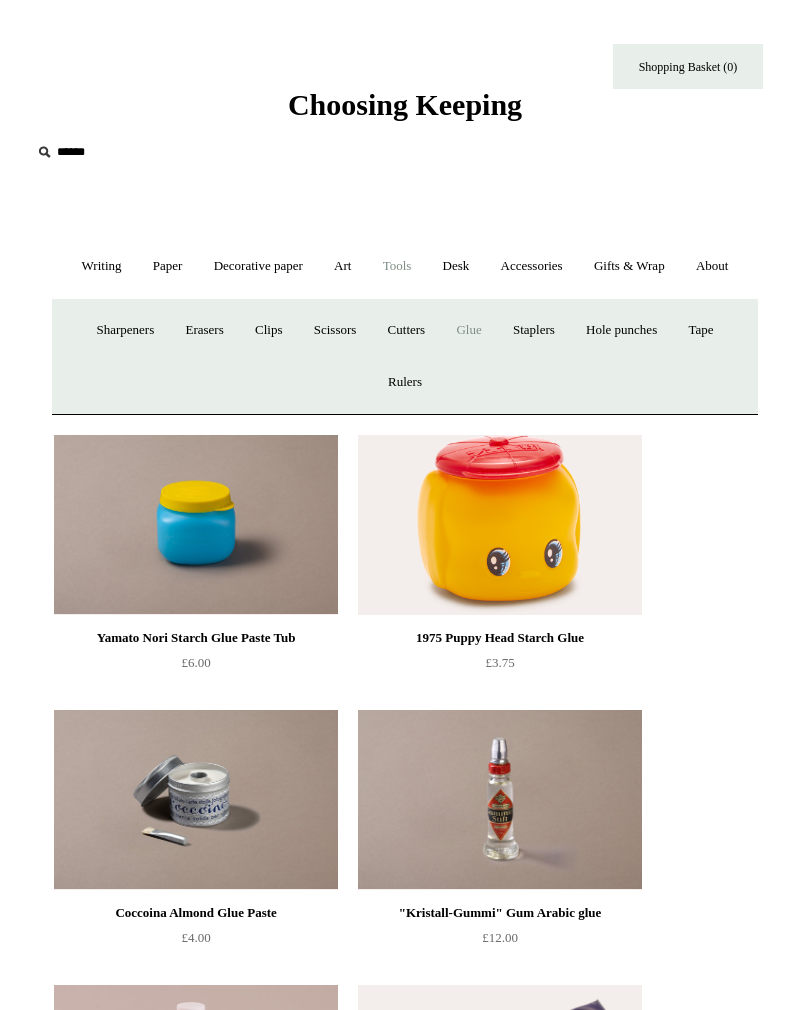 click on "Staplers +" at bounding box center [534, 330] 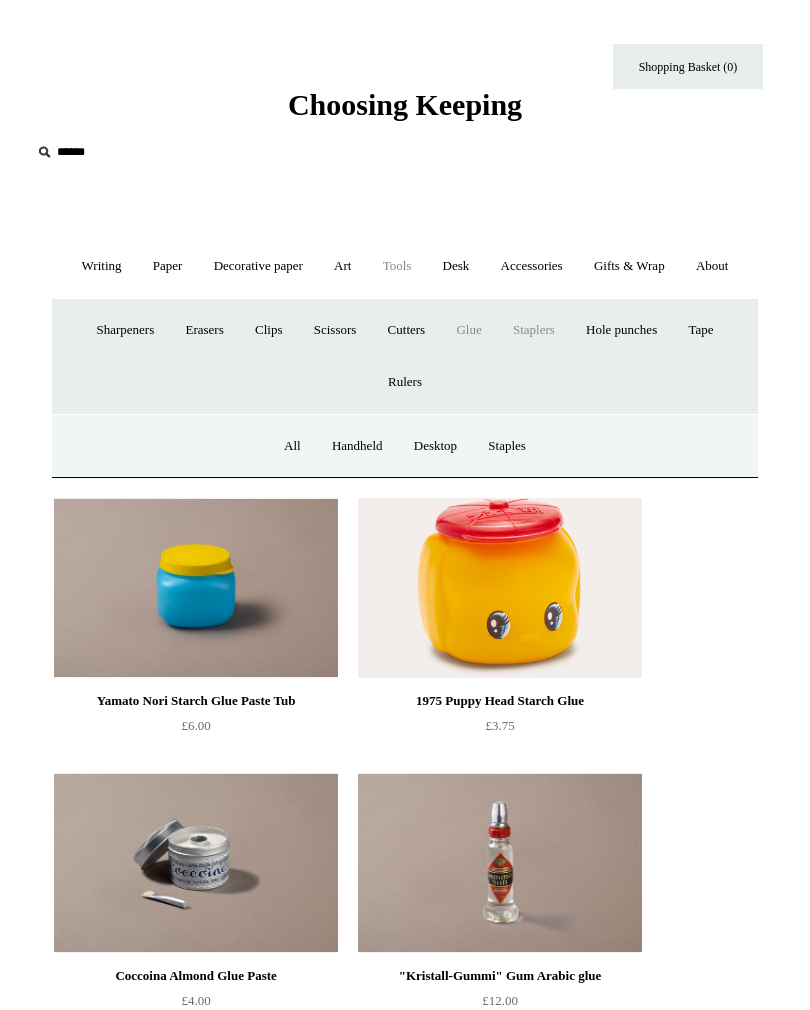 click on "All" at bounding box center [292, 446] 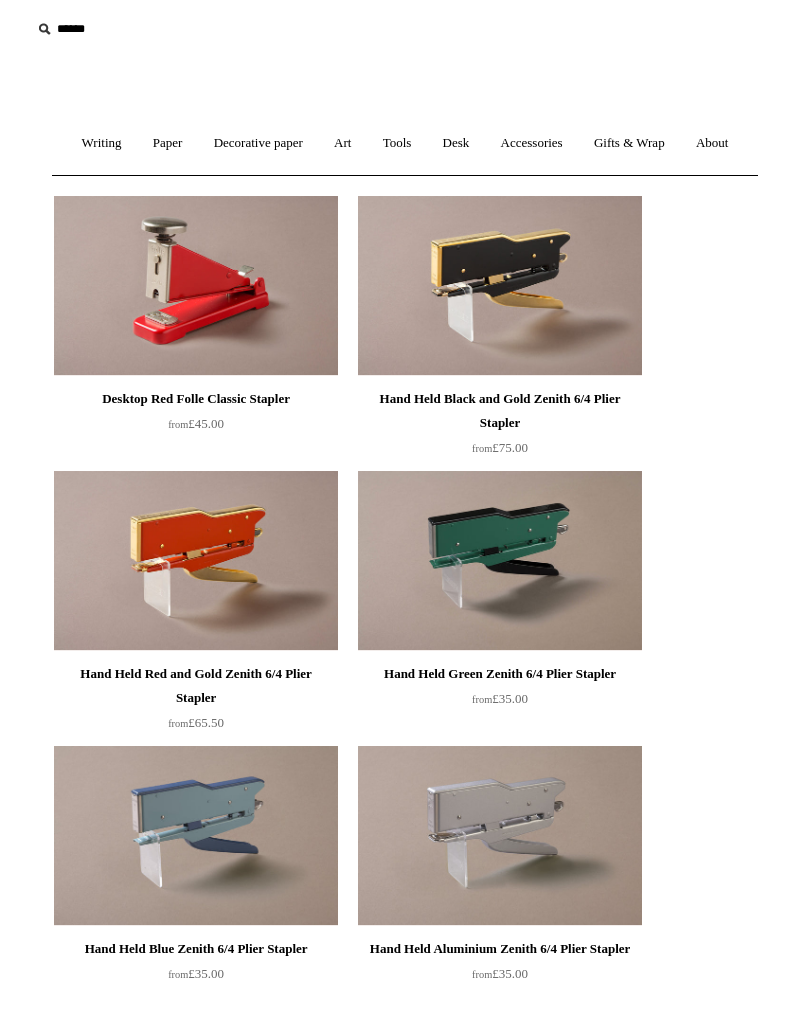 scroll, scrollTop: 0, scrollLeft: 0, axis: both 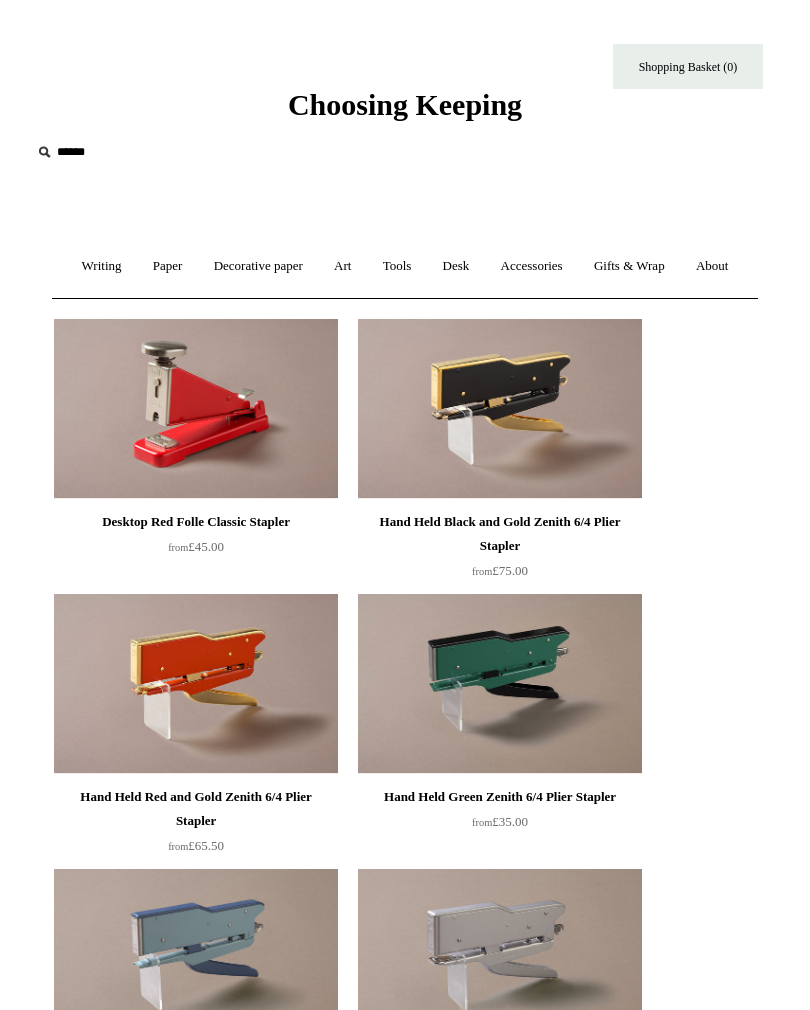 click on "Decorative paper +" at bounding box center (258, 266) 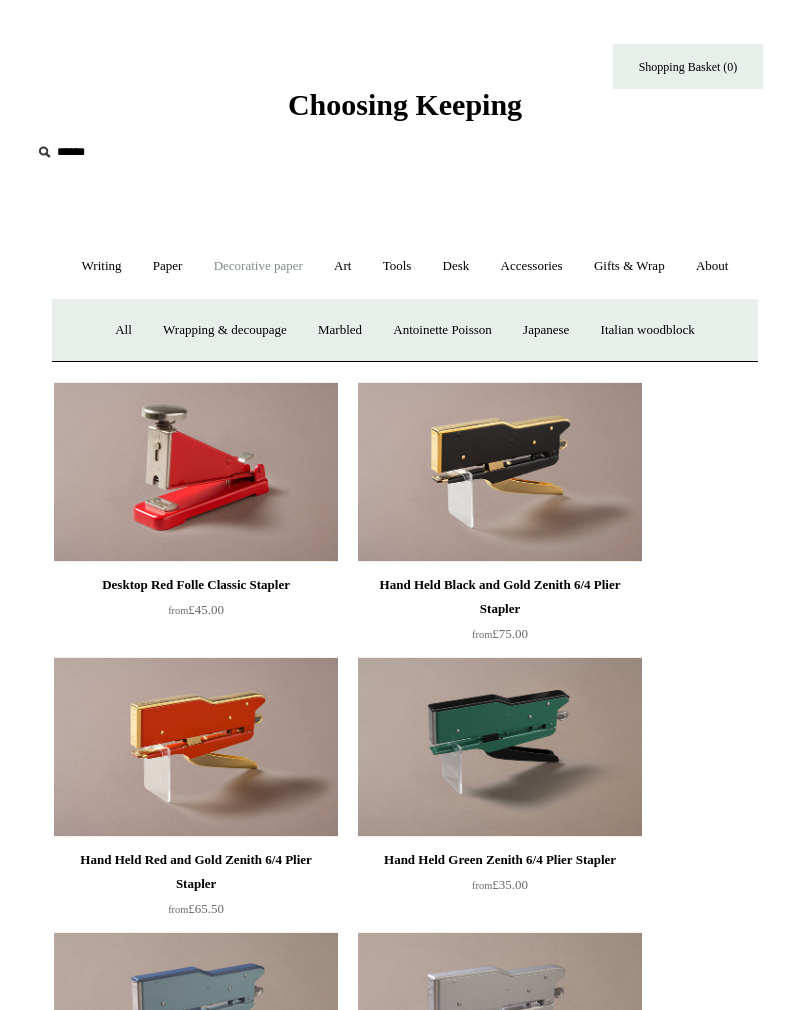 click on "Japanese" at bounding box center [546, 330] 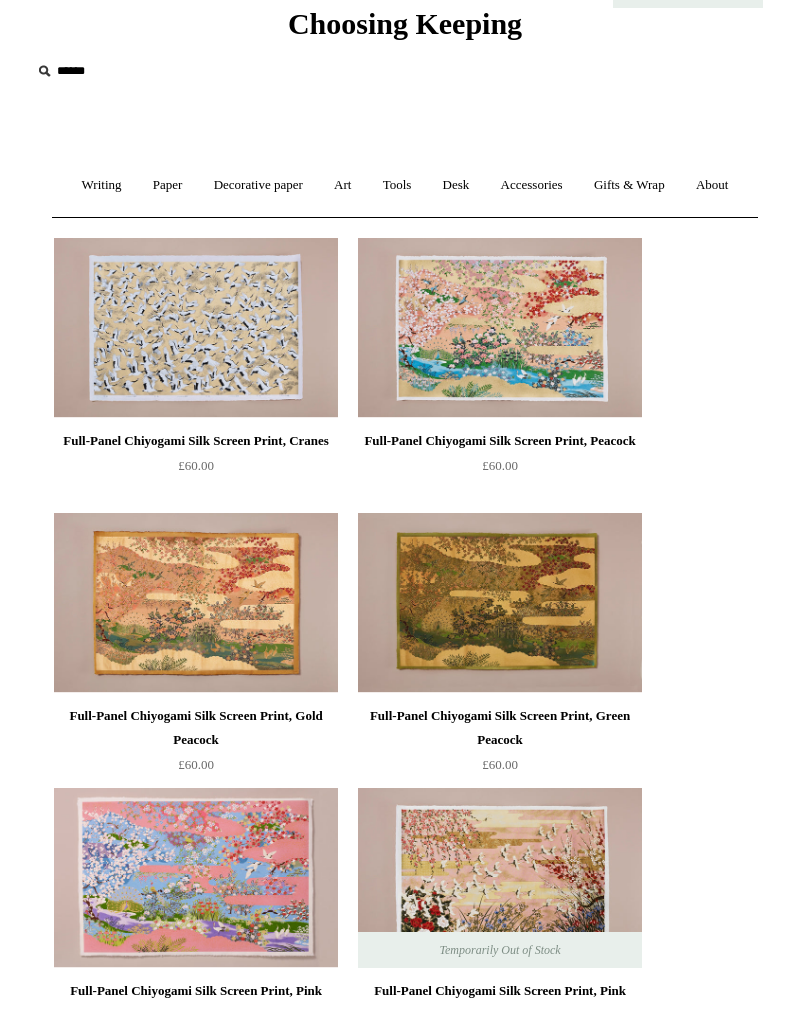 scroll, scrollTop: 0, scrollLeft: 0, axis: both 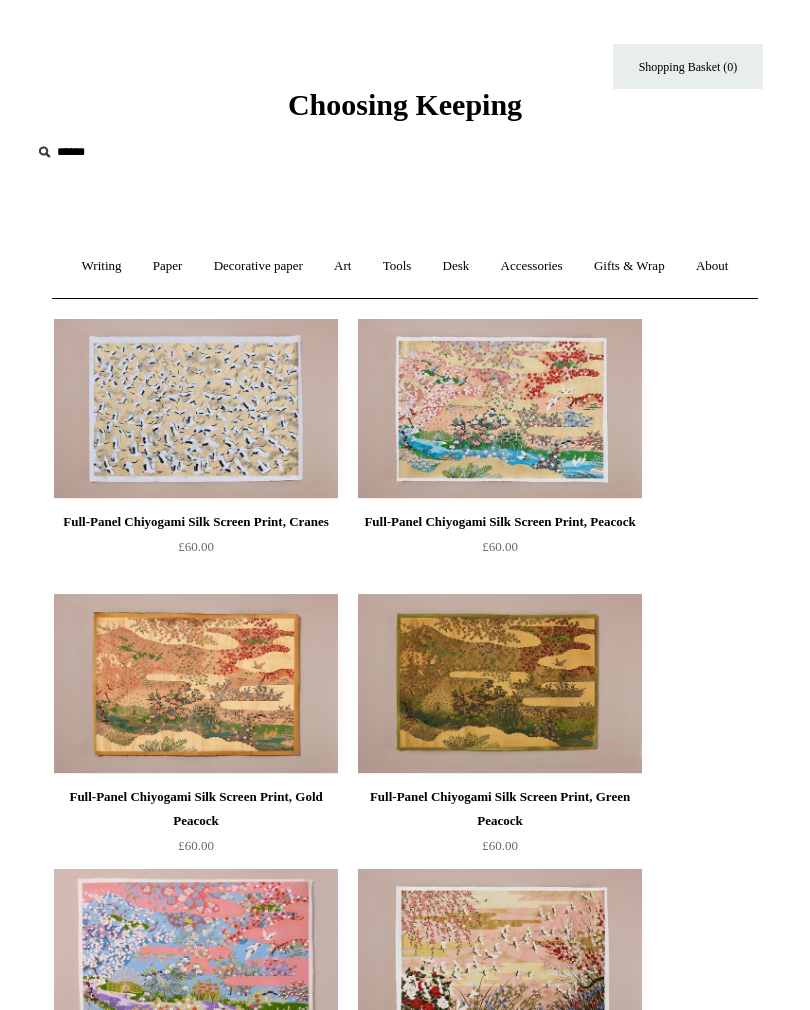 click on "Writing +" at bounding box center (102, 266) 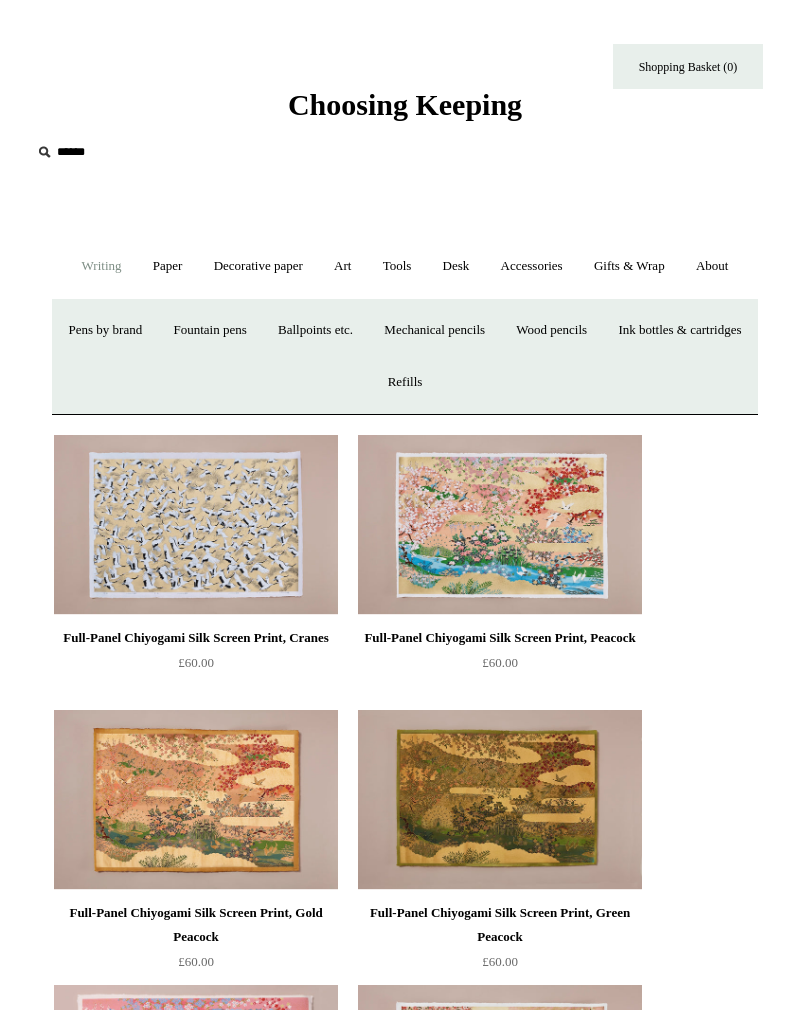 click on "Paper +" at bounding box center [168, 266] 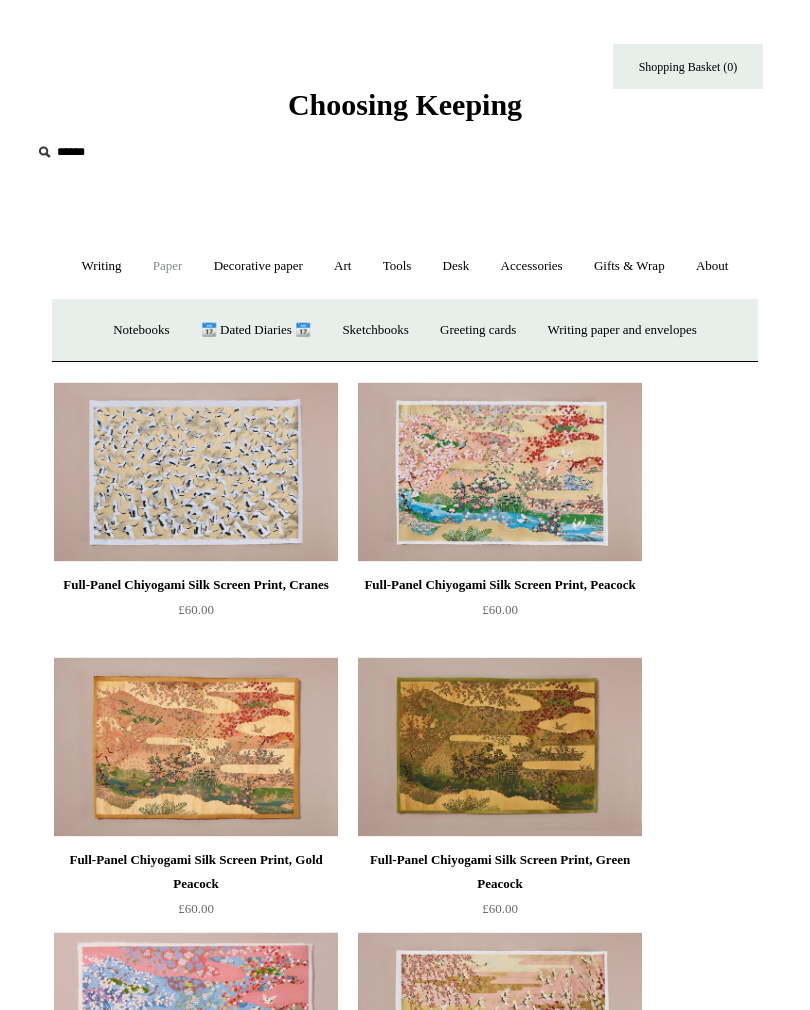 click on "Notebooks +" at bounding box center (141, 330) 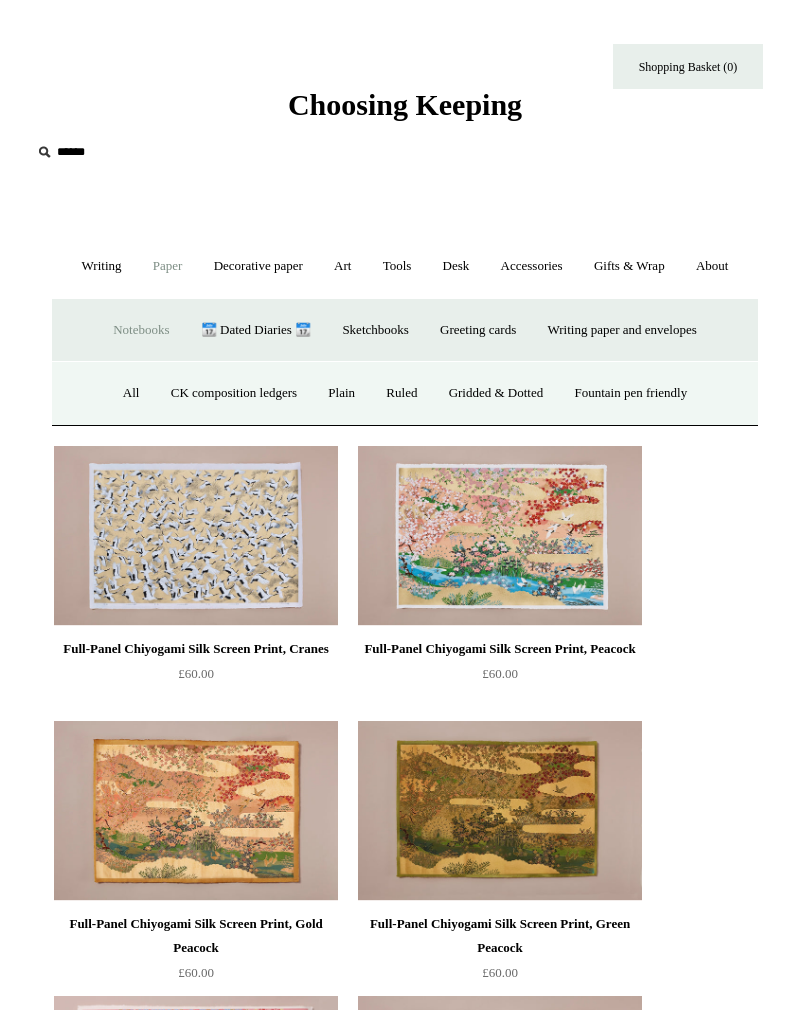 click on "All" at bounding box center (131, 393) 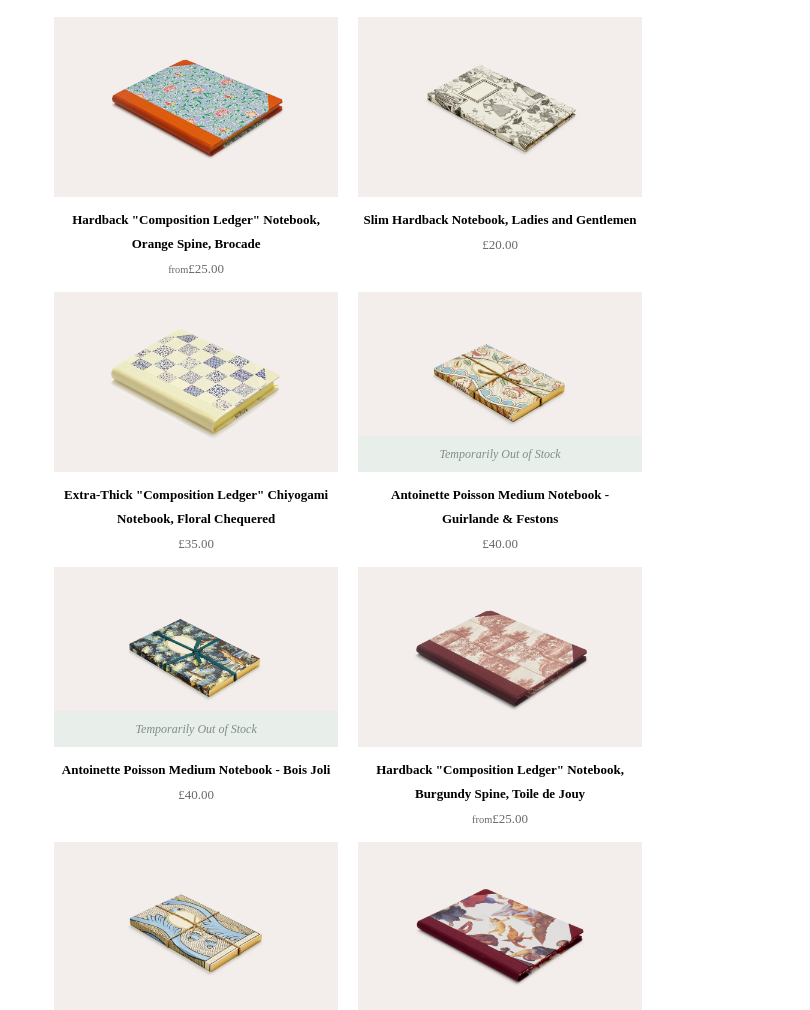 scroll, scrollTop: 14277, scrollLeft: 0, axis: vertical 